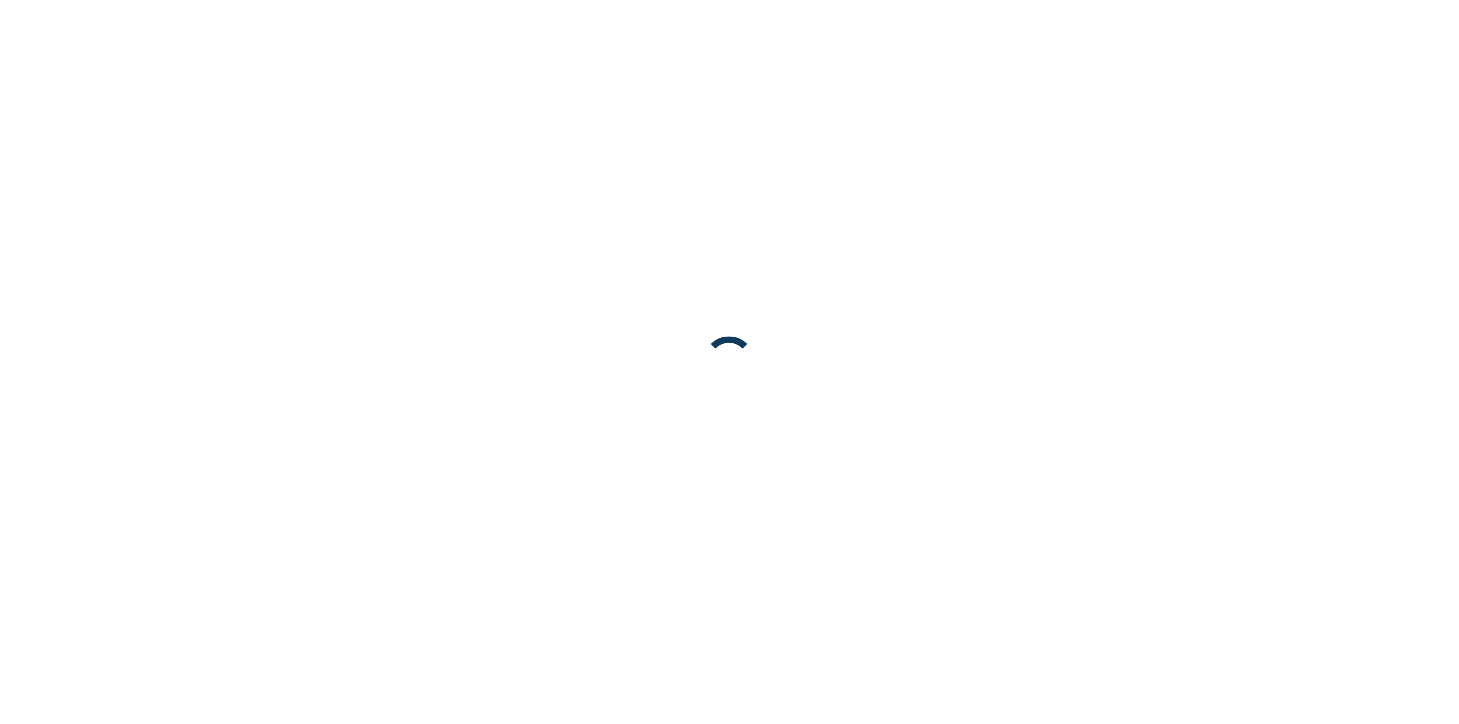 scroll, scrollTop: 0, scrollLeft: 0, axis: both 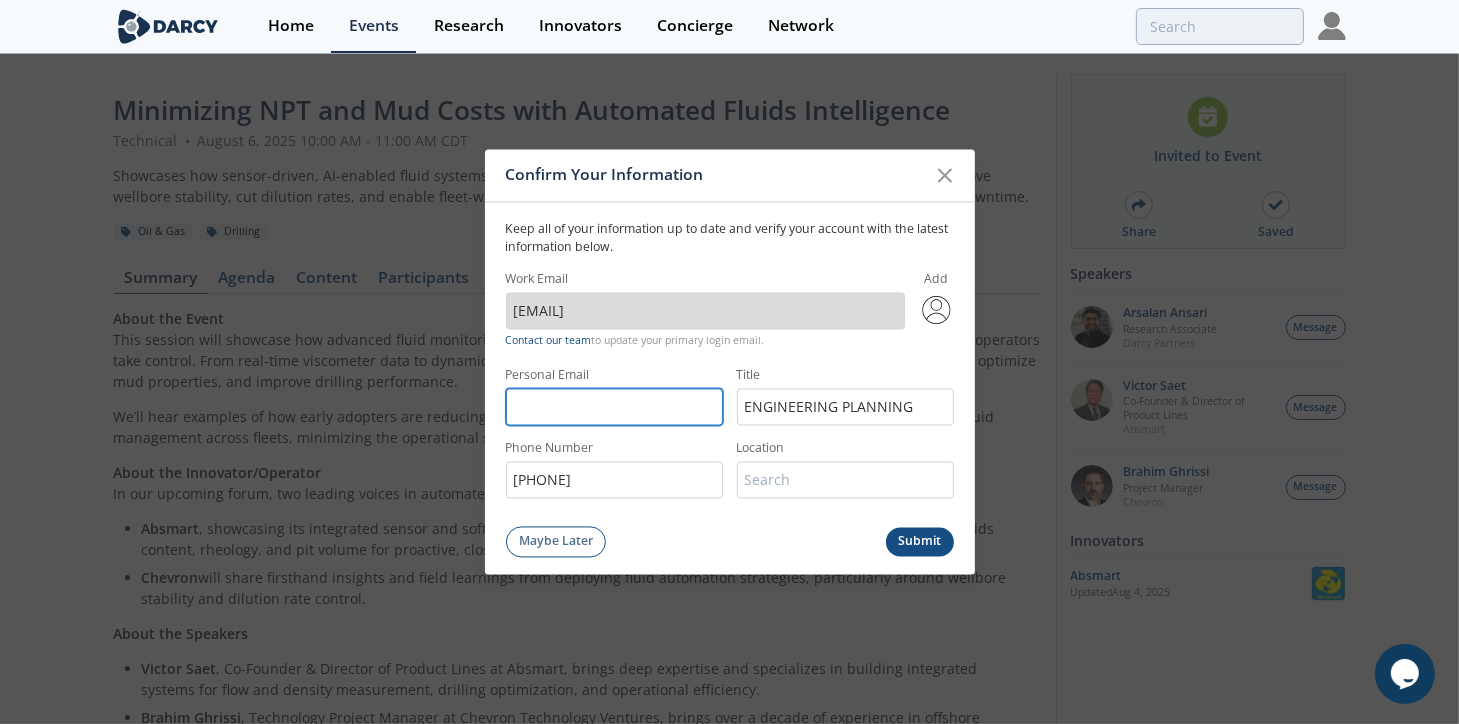 click on "Personal Email" at bounding box center [614, 406] 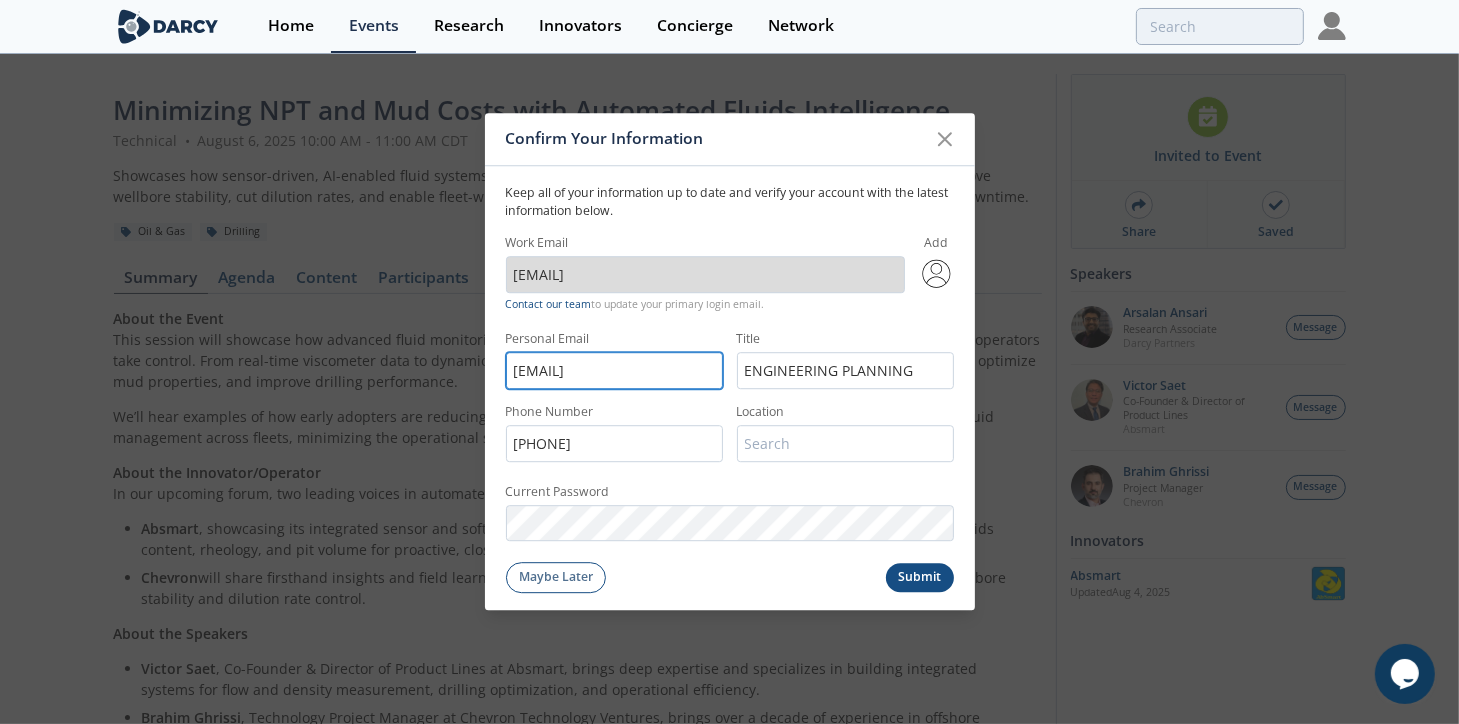 type on "zavalarc@icloud.com" 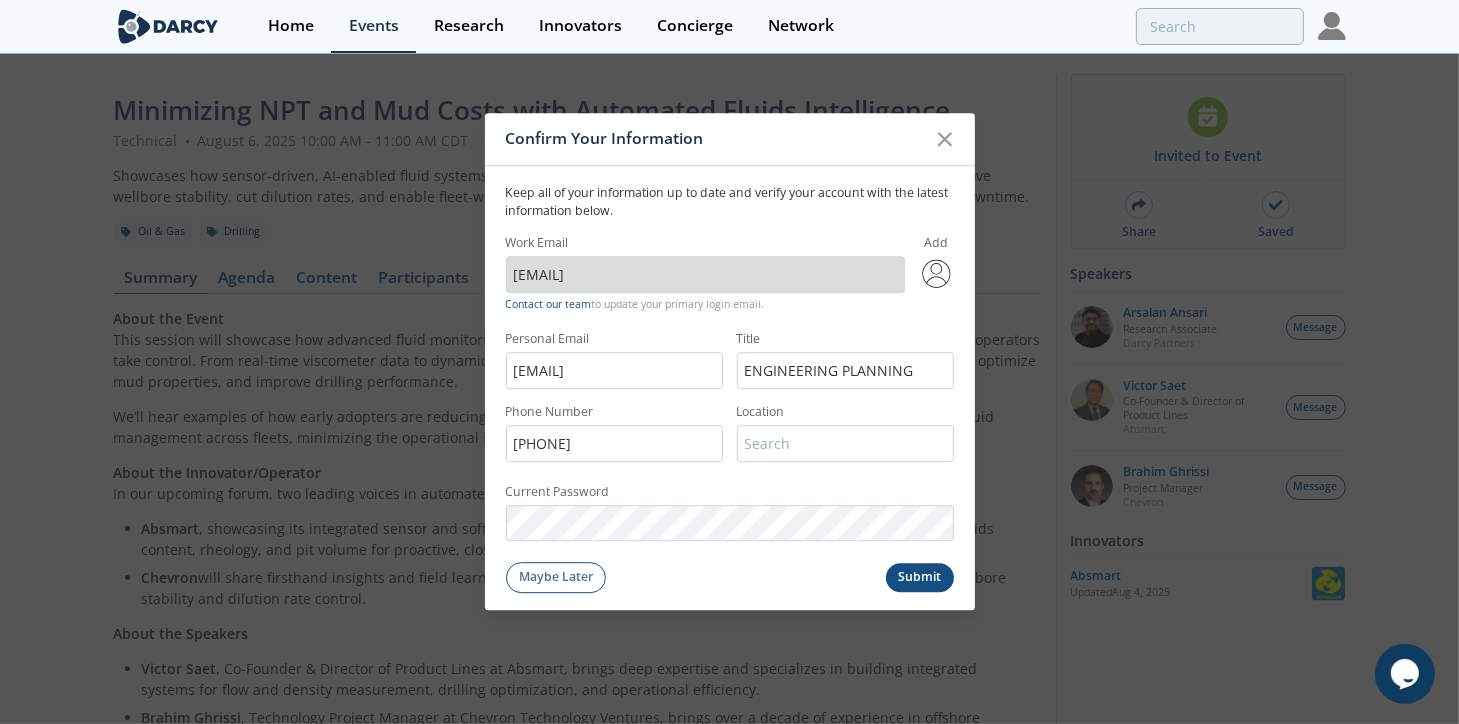 click on "Submit" at bounding box center (920, 577) 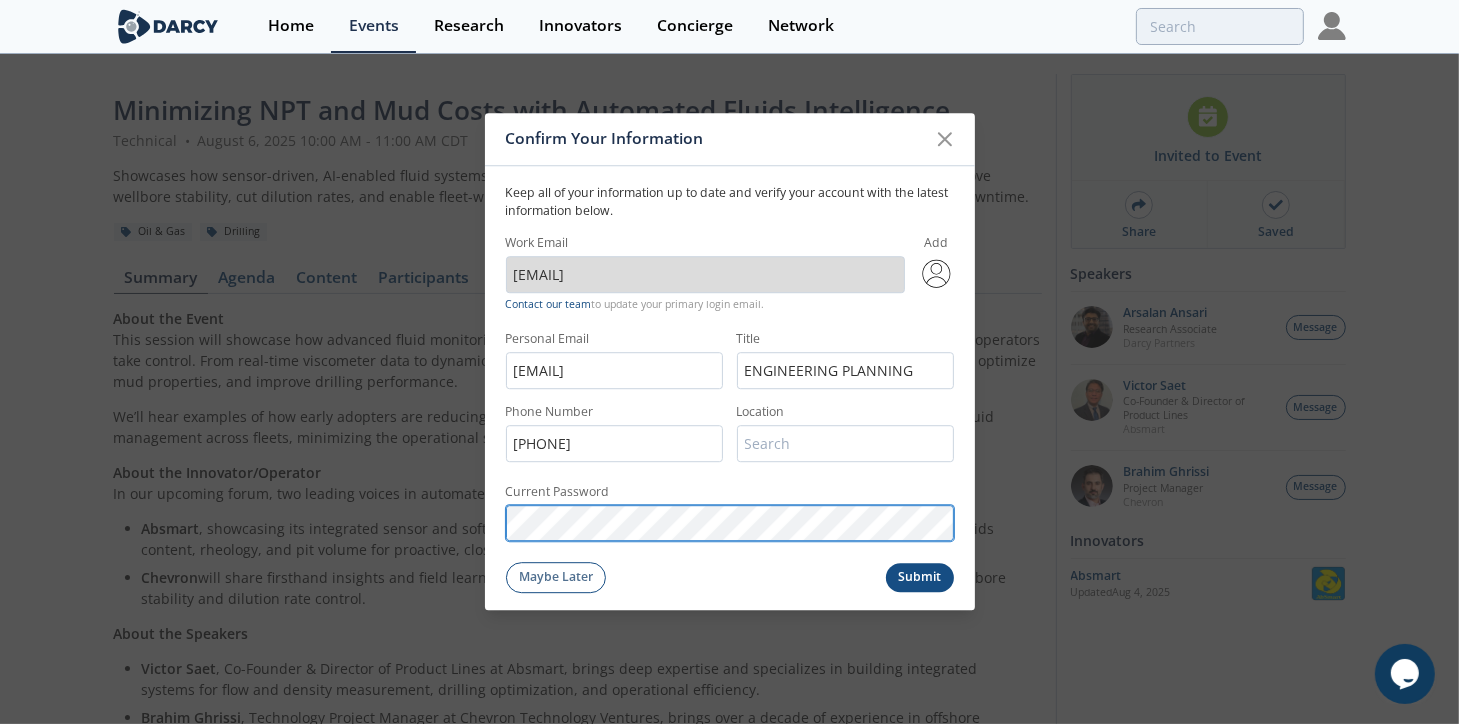 click on "Submit" at bounding box center (920, 577) 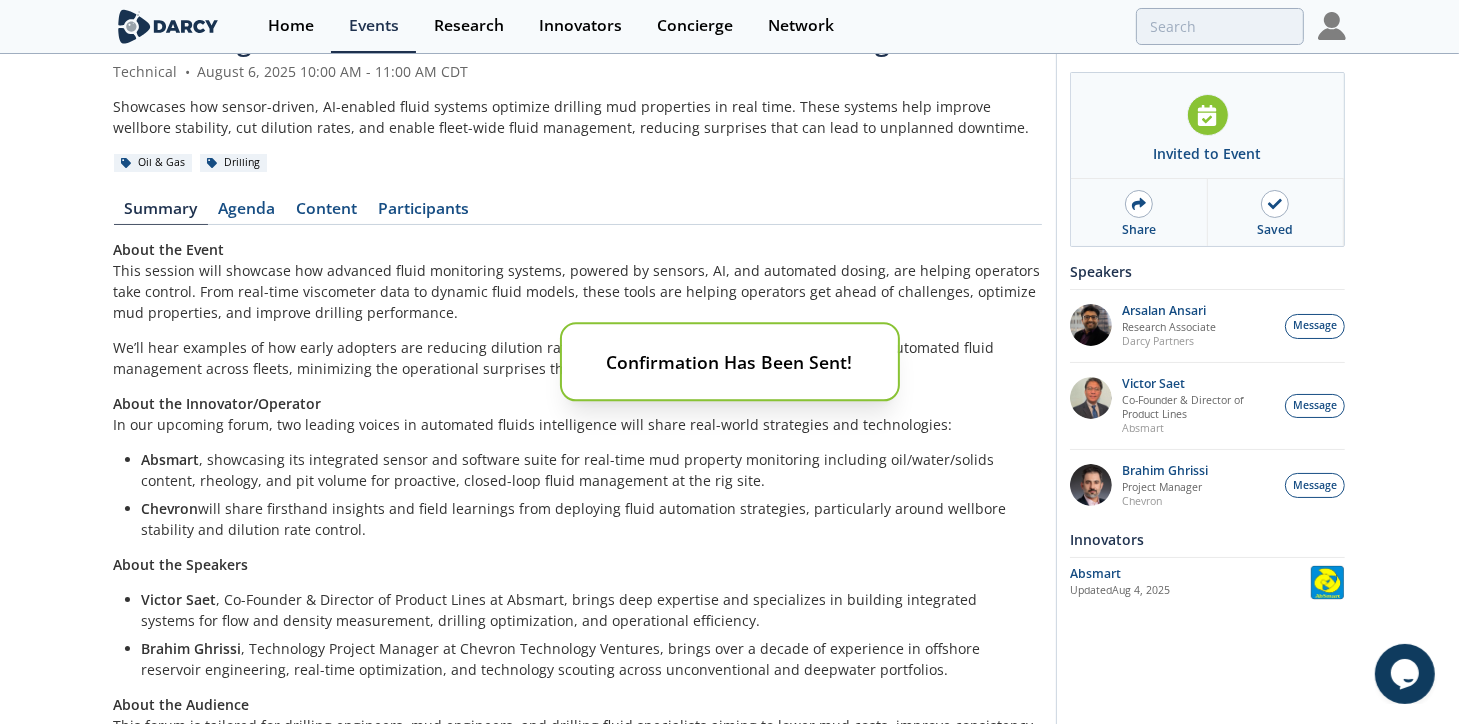 scroll, scrollTop: 0, scrollLeft: 0, axis: both 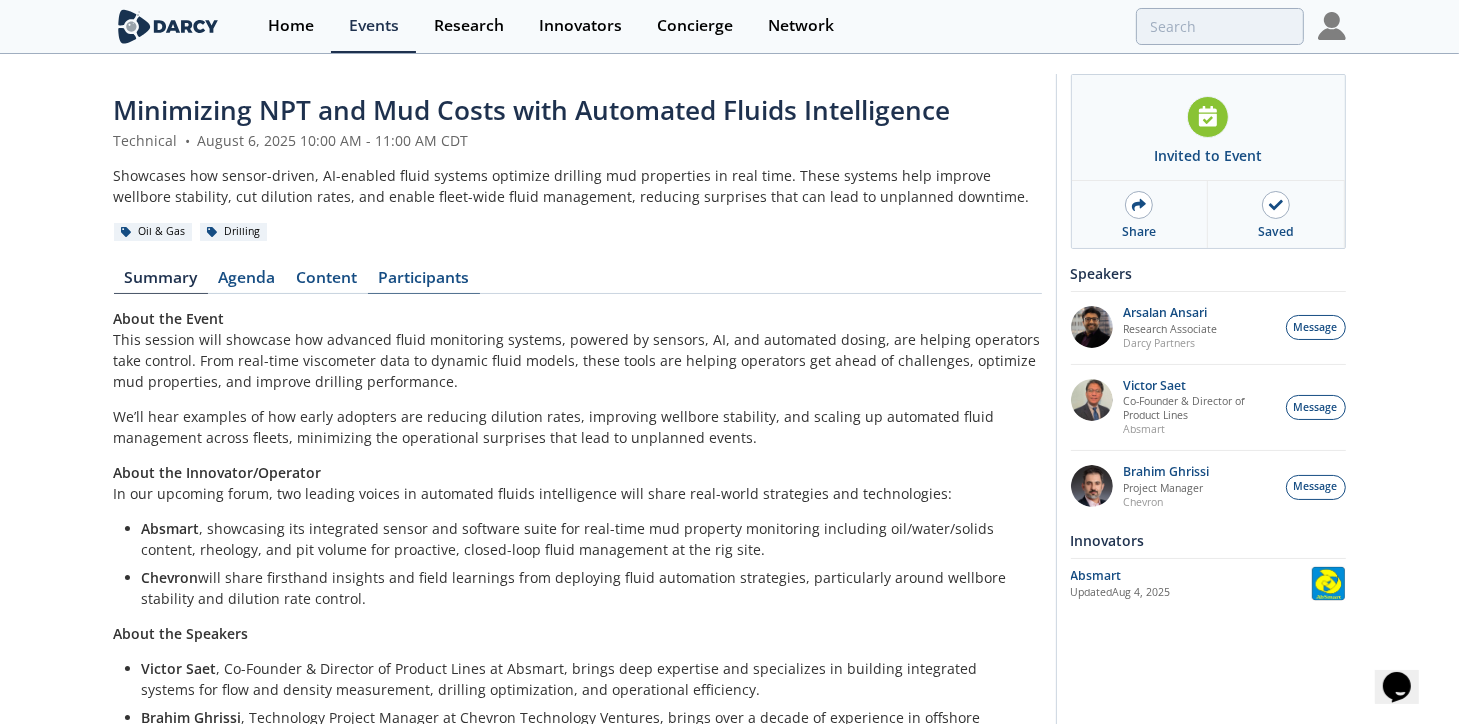 click on "Participants" at bounding box center (424, 282) 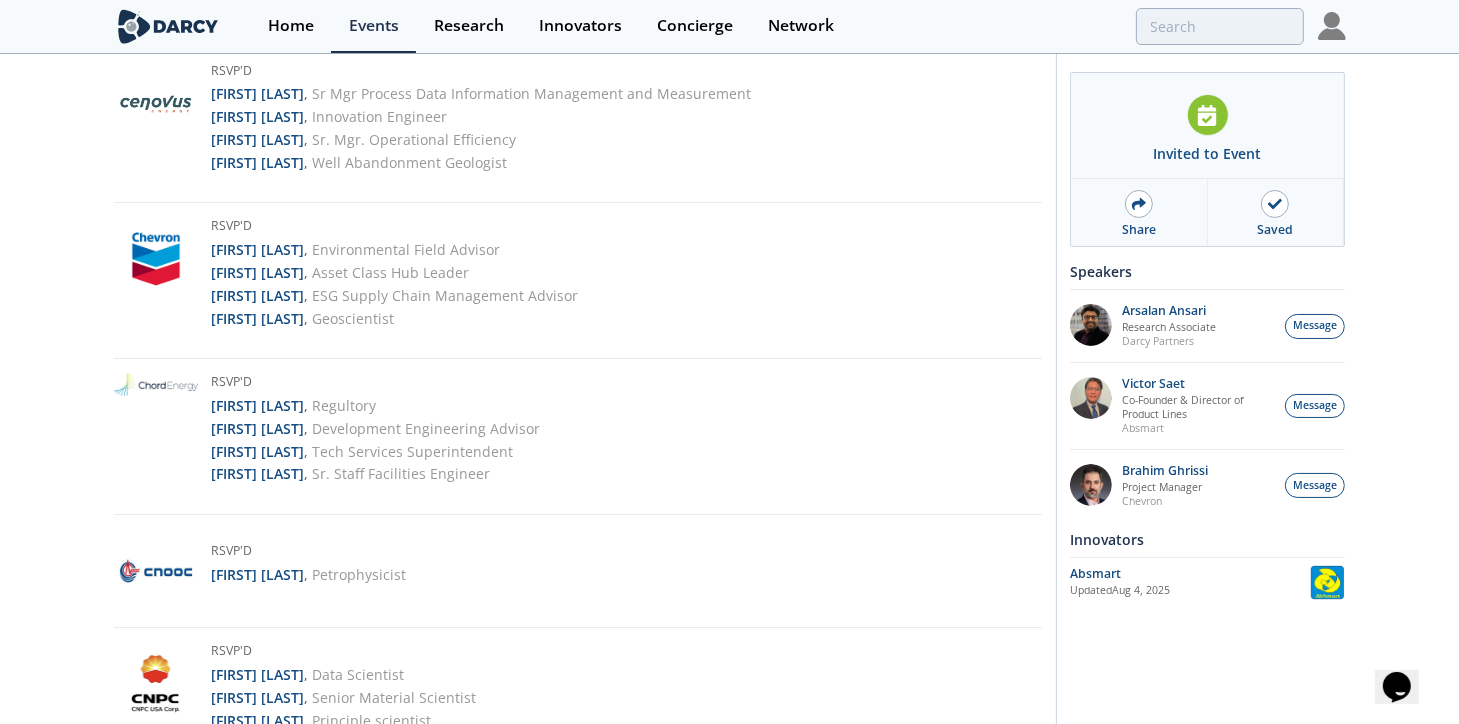 scroll, scrollTop: 2100, scrollLeft: 0, axis: vertical 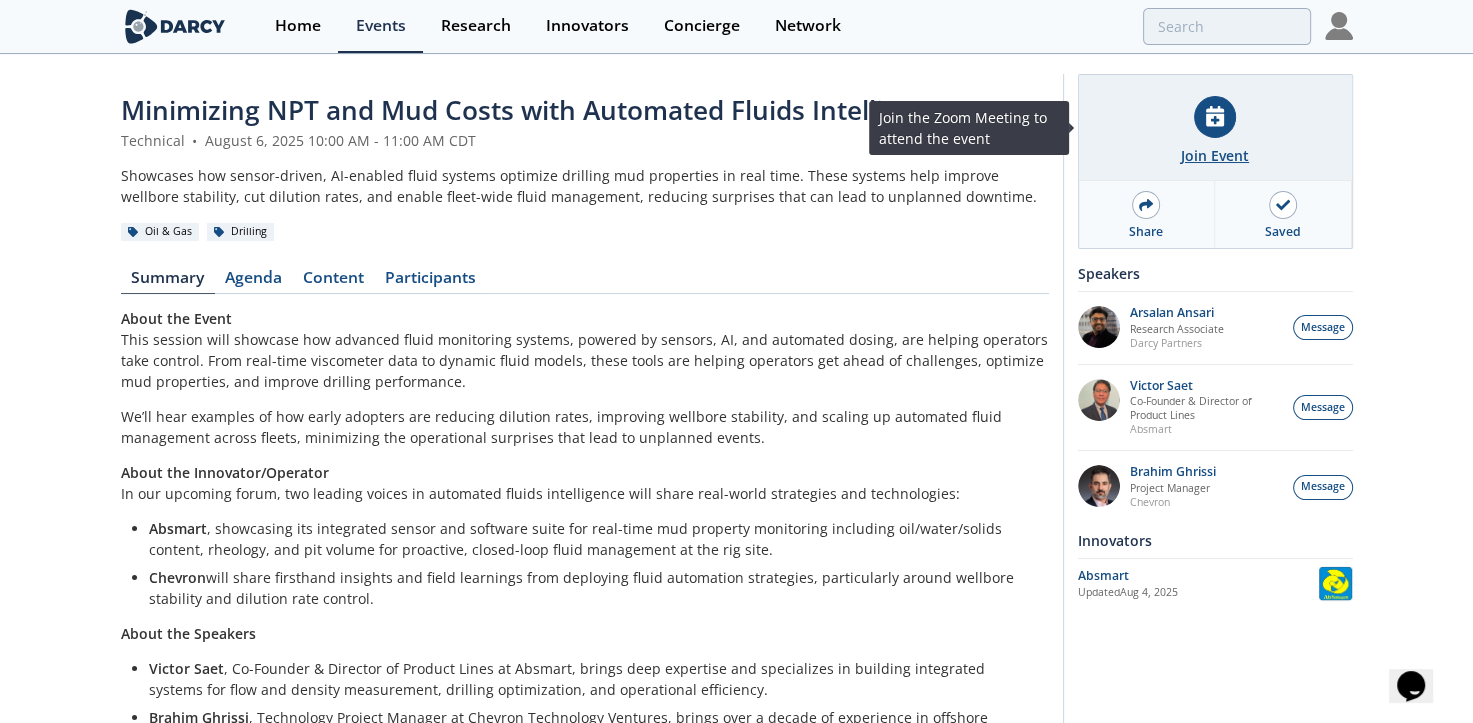 click 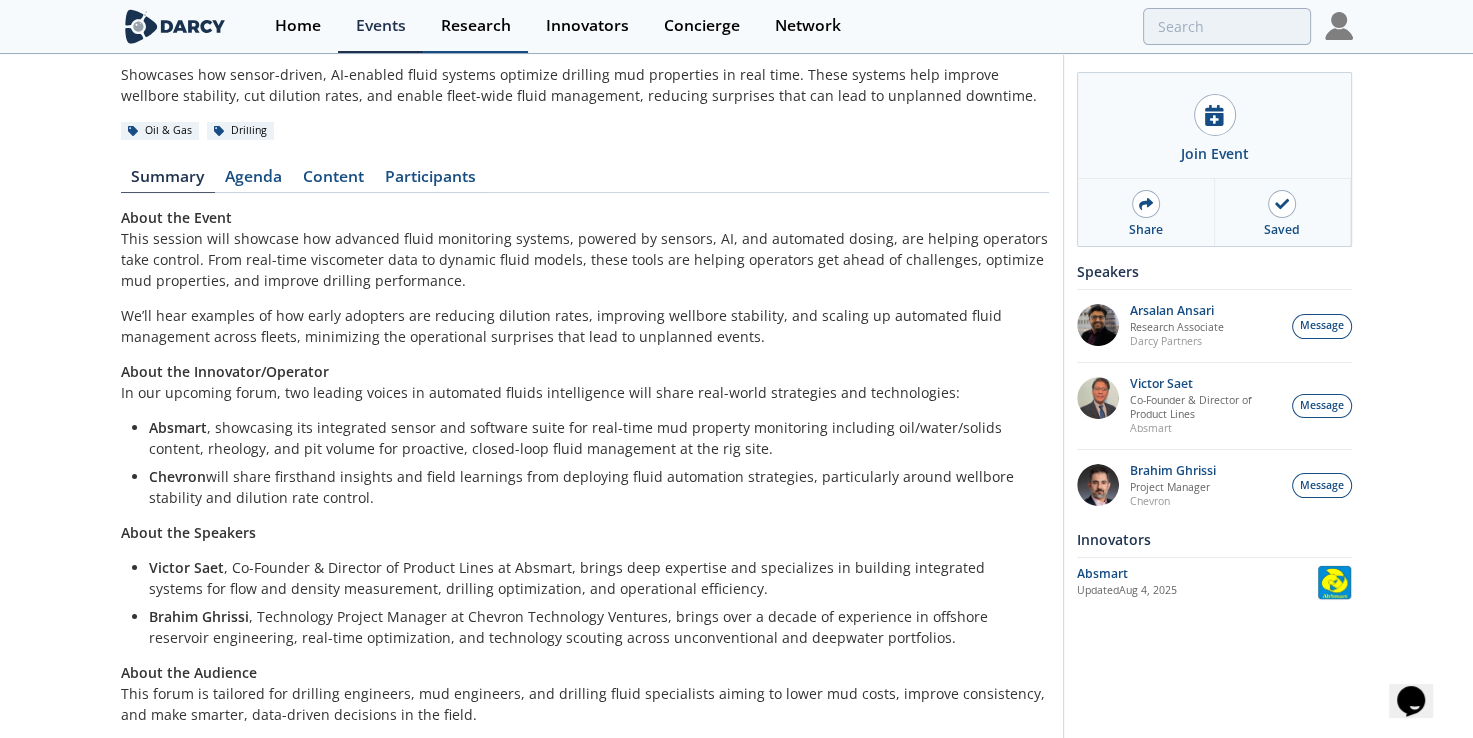 scroll, scrollTop: 0, scrollLeft: 0, axis: both 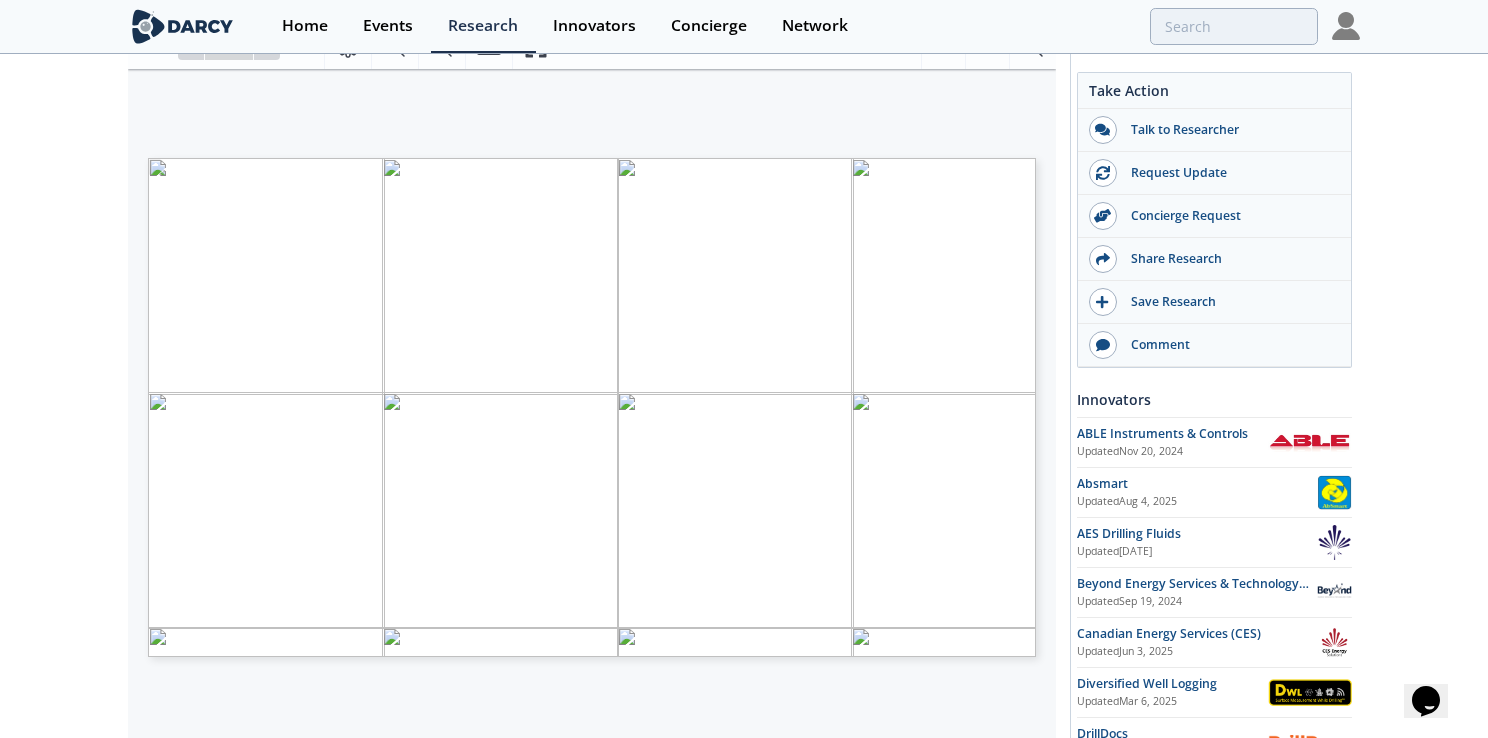 click on "COMPONENTS  ENABLING
TECHNOLOGIES
DARCY COVERAGE
(click link for Materials)
Managed
Pressure
Drilling (MPD)
•  TPA sensors,
•  Inline rheometers
•  Coriolis meters
•  Pit level monitors
•  Retort sensors
•  Digital skids
•  Remote ops integration
EVENTS:
•  Reservoir Characterization
From Mudlogging
FRAMEWORK:
•  Mud Density Measurements
•  Mudlogging Applications
Real-time Fluid
Monitoring and
Automation
•  Coriolis mass flow meters
•  Sonic flowline sensors
•  Differential pressure meters
•  X-ray Fluorescence (XRF)
•  Pit level sensors
•  Computer vision cameras
•  Shaker weight sensors
EVENTS:
•  Cuttings Analysis Integration
•  Advanced Hole Cleaning
FRAMEWORK:
•  Mud Cuttings Monitoring
•  Surface Logging Landscape
Real-Time
Cuttings
Monitoring
•  Cationic & amphoteric
polymers
•  Shale inhibitors
•  Sealing polymers
•  Deformable additives
•  •  •" at bounding box center [582, 329] 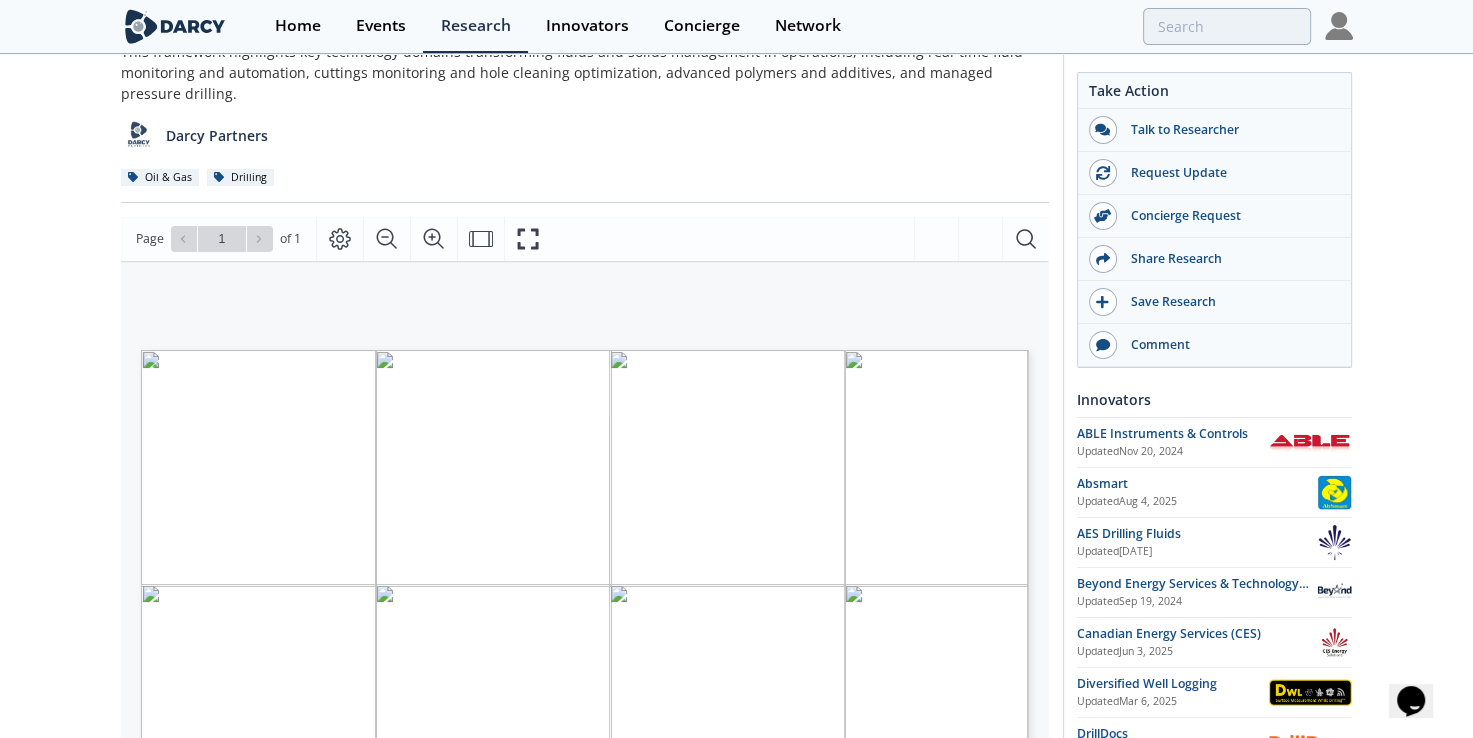 scroll, scrollTop: 156, scrollLeft: 0, axis: vertical 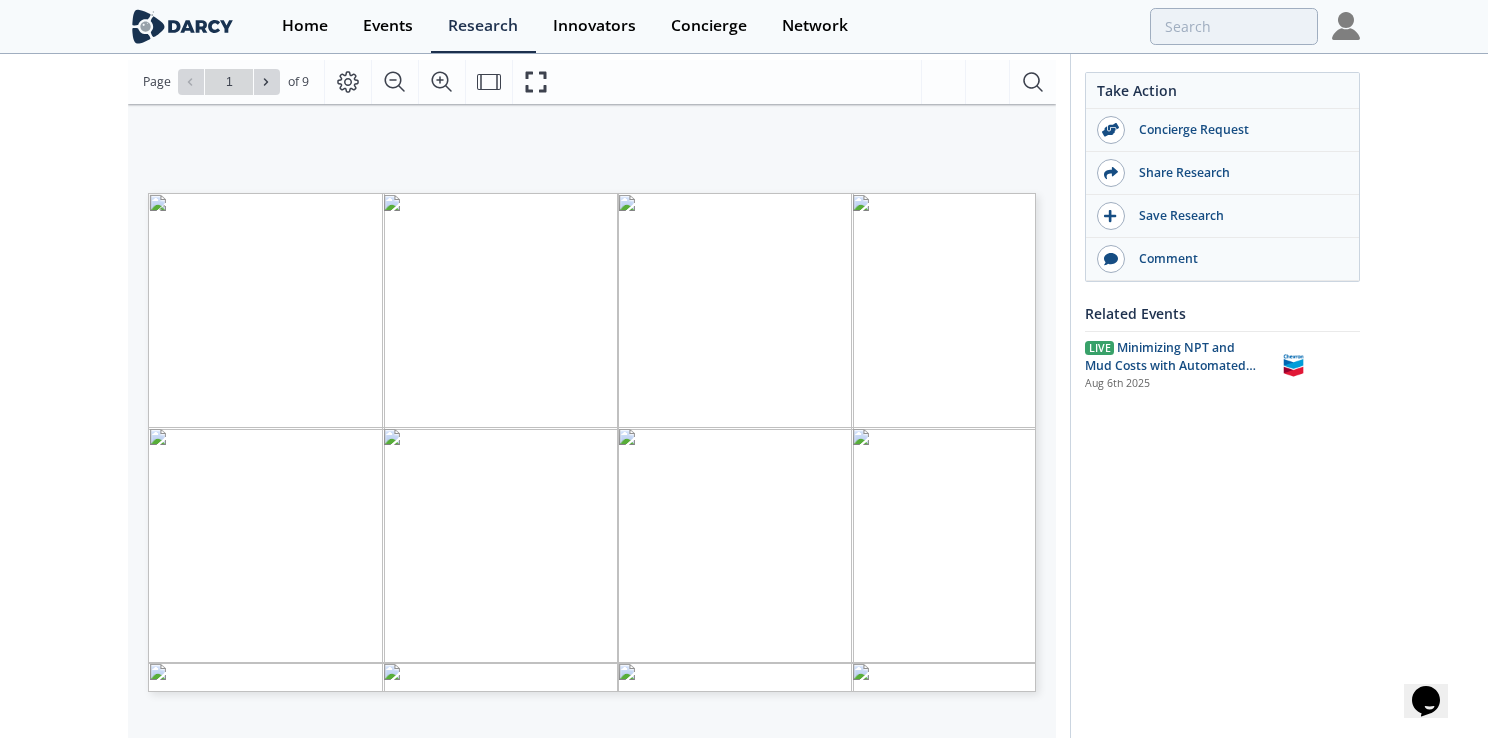 type on "2" 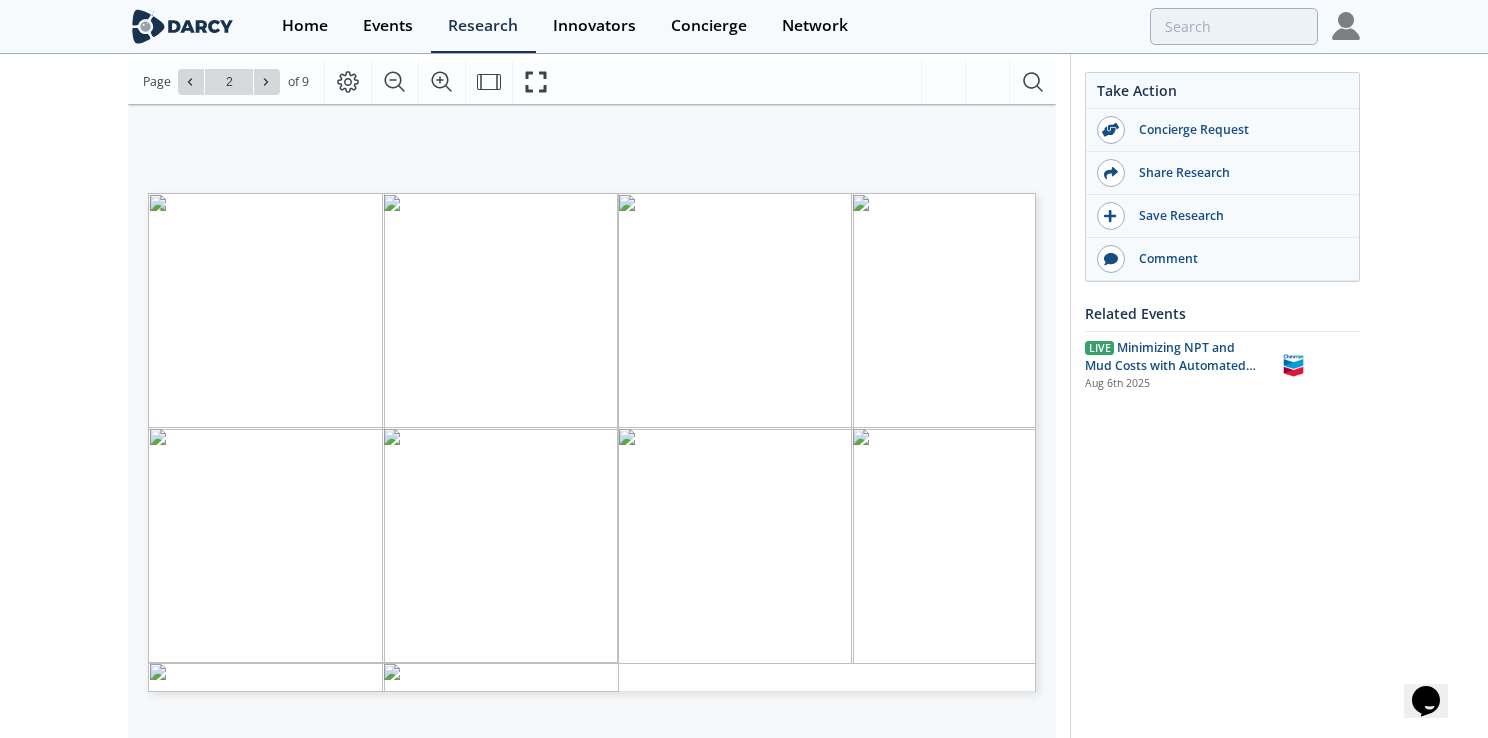 type on "3" 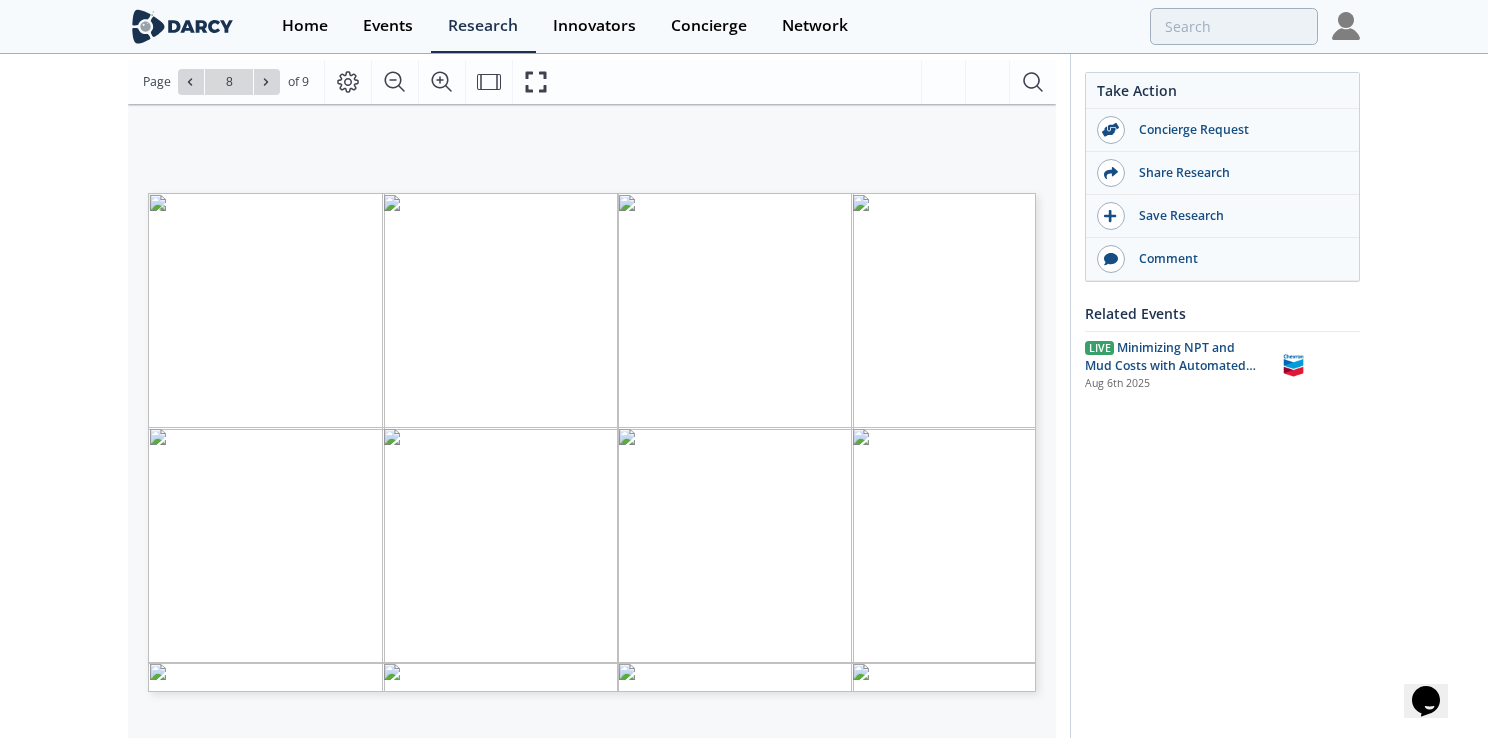 type on "9" 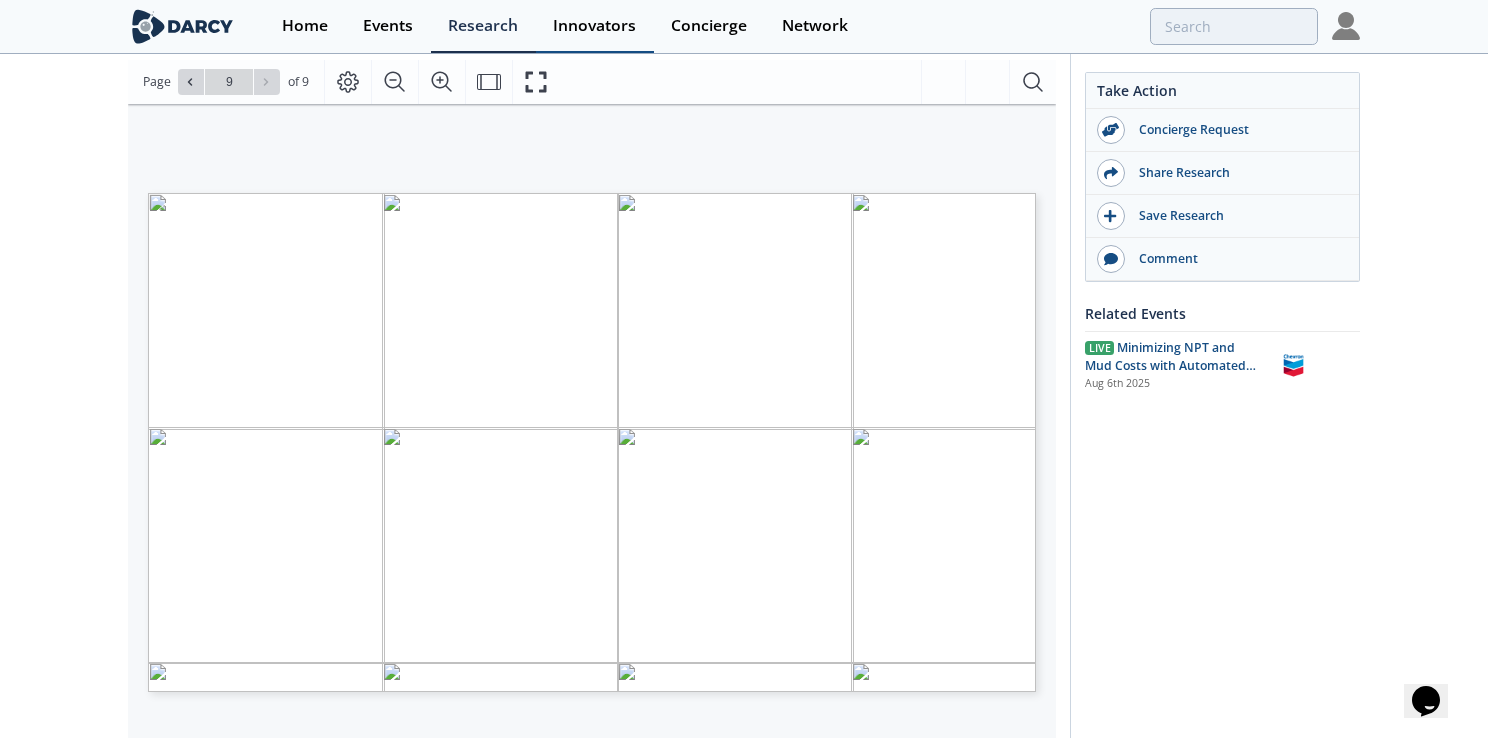 drag, startPoint x: 265, startPoint y: 85, endPoint x: 546, endPoint y: 3, distance: 292.72 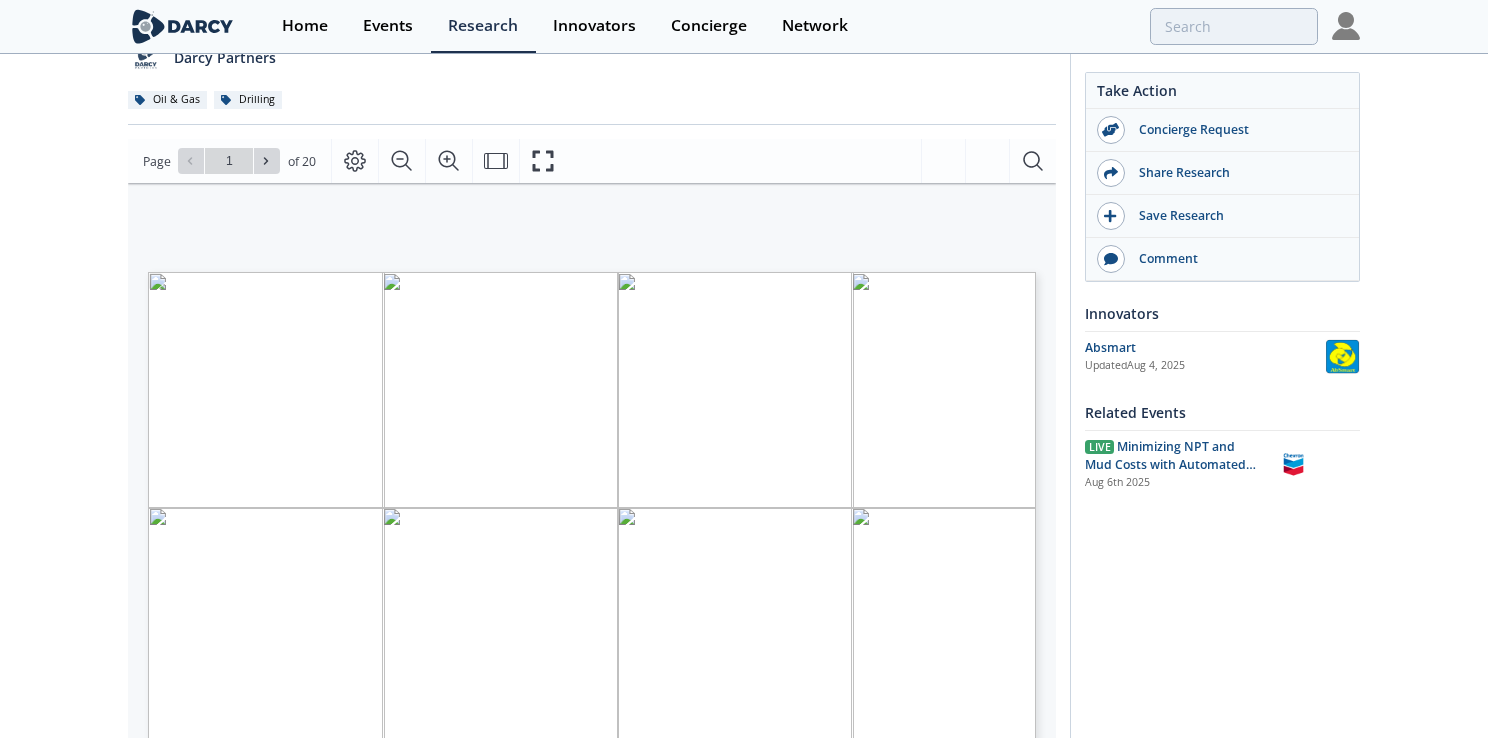 scroll, scrollTop: 200, scrollLeft: 0, axis: vertical 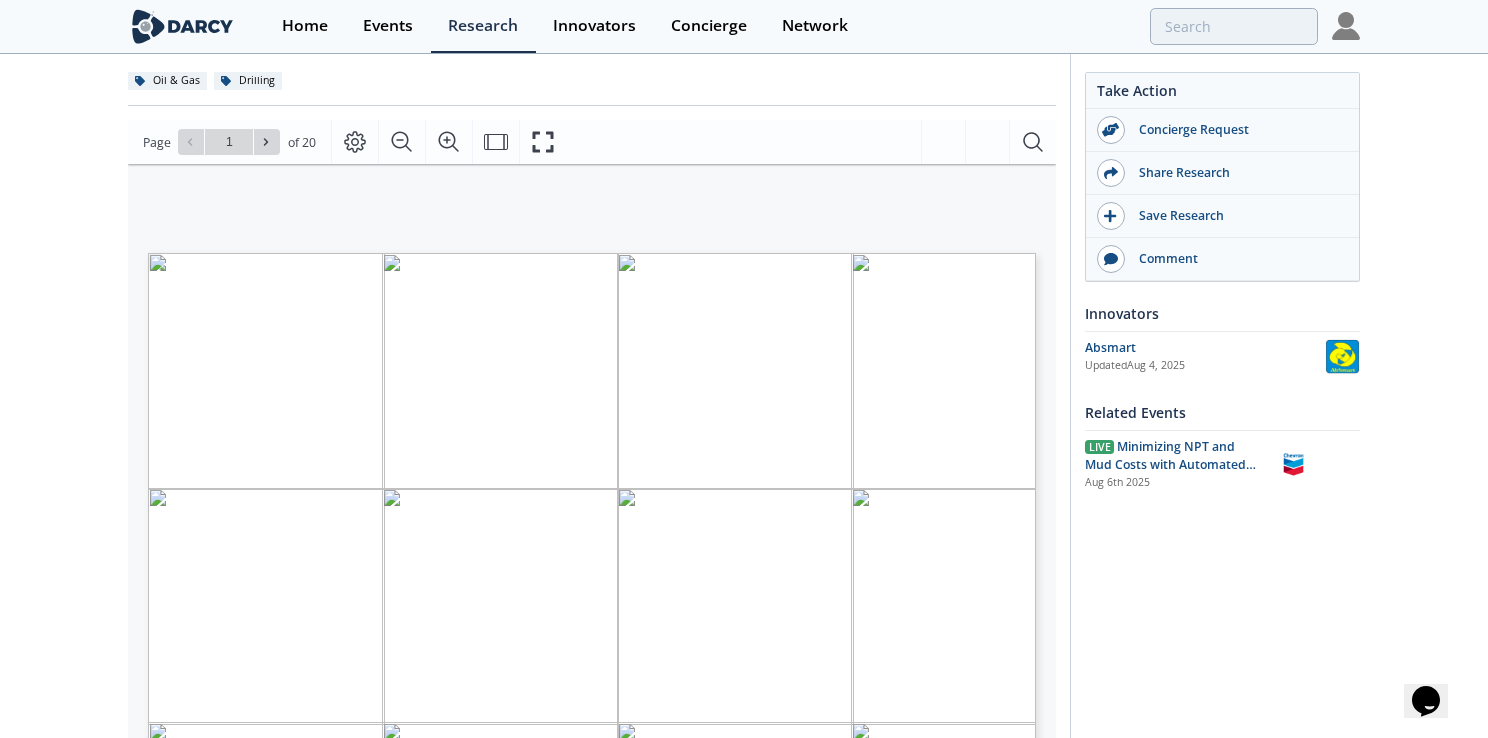 type on "2" 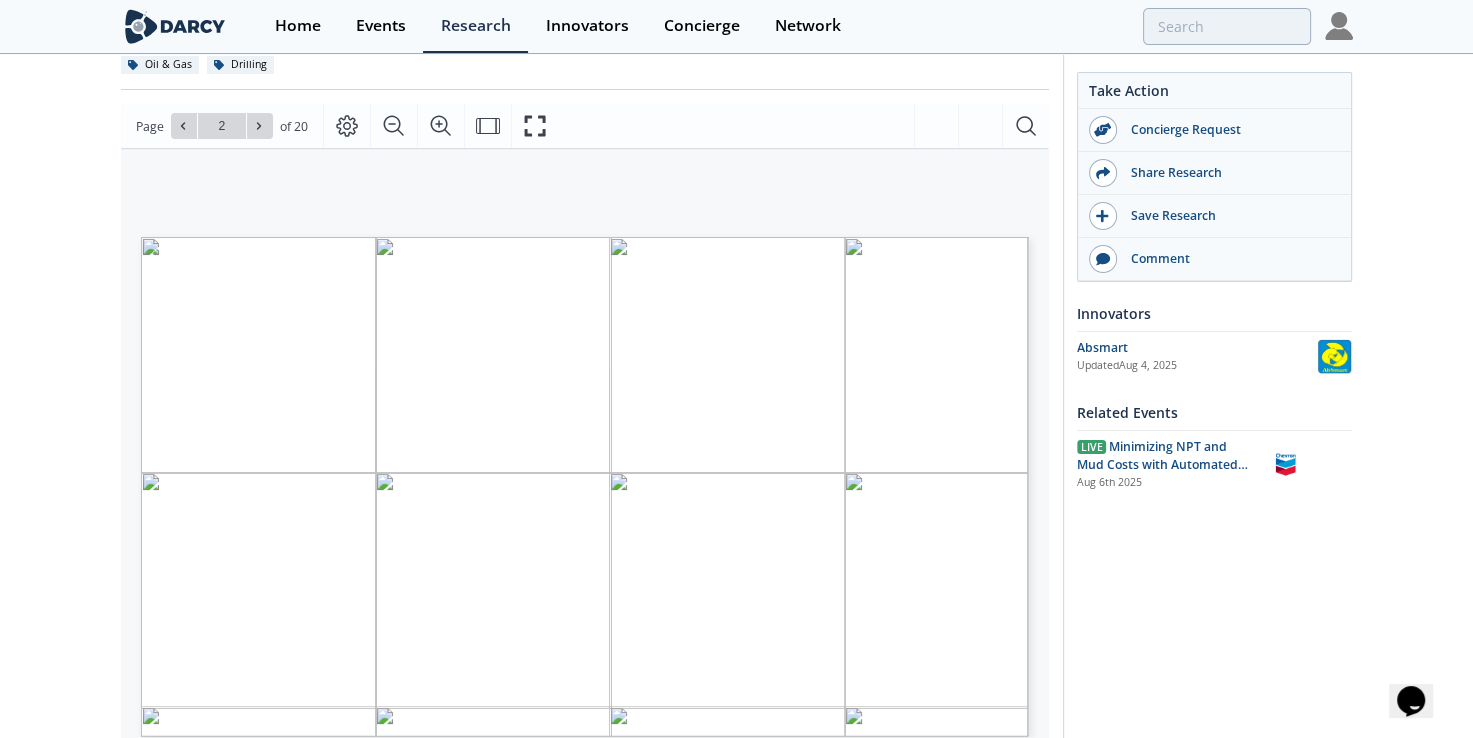 scroll, scrollTop: 400, scrollLeft: 0, axis: vertical 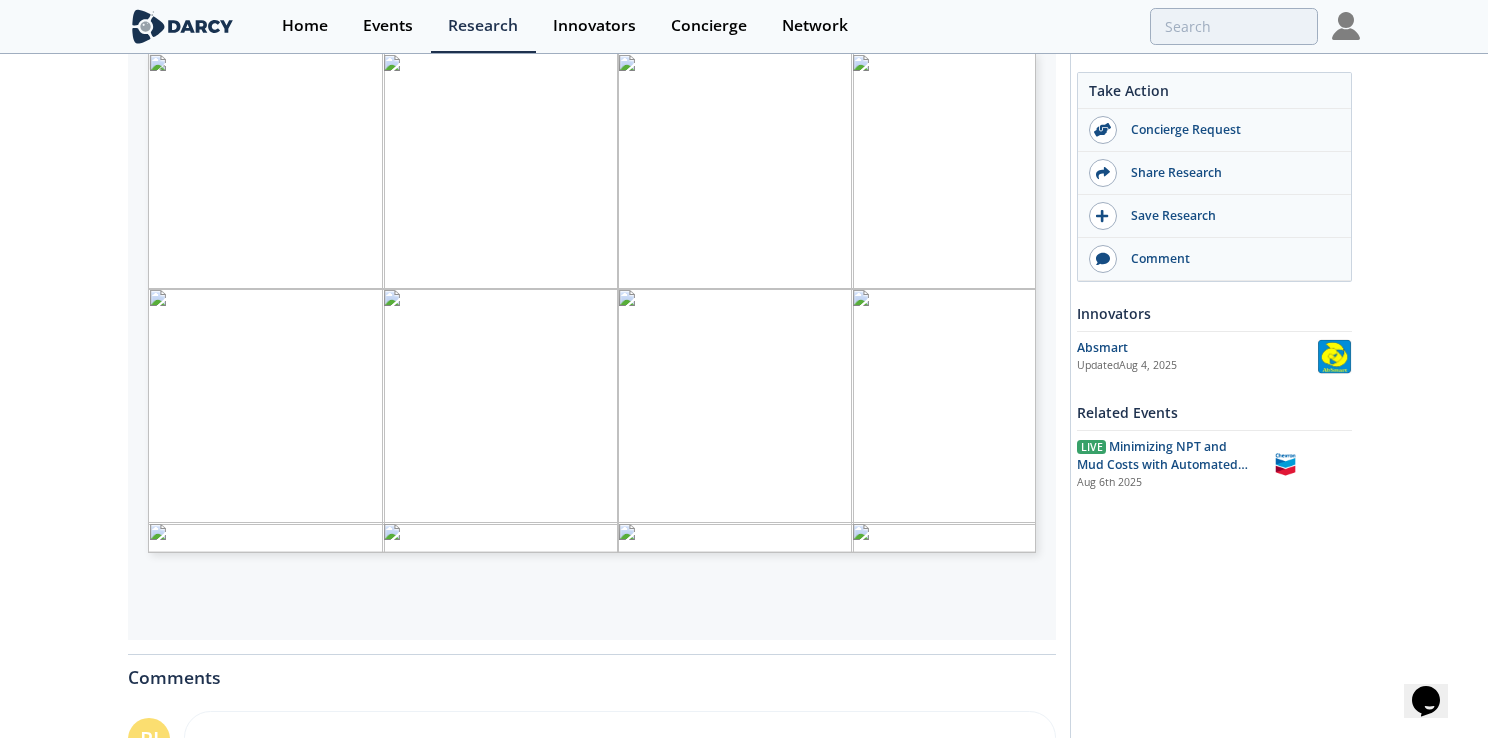click at bounding box center [892, 539] 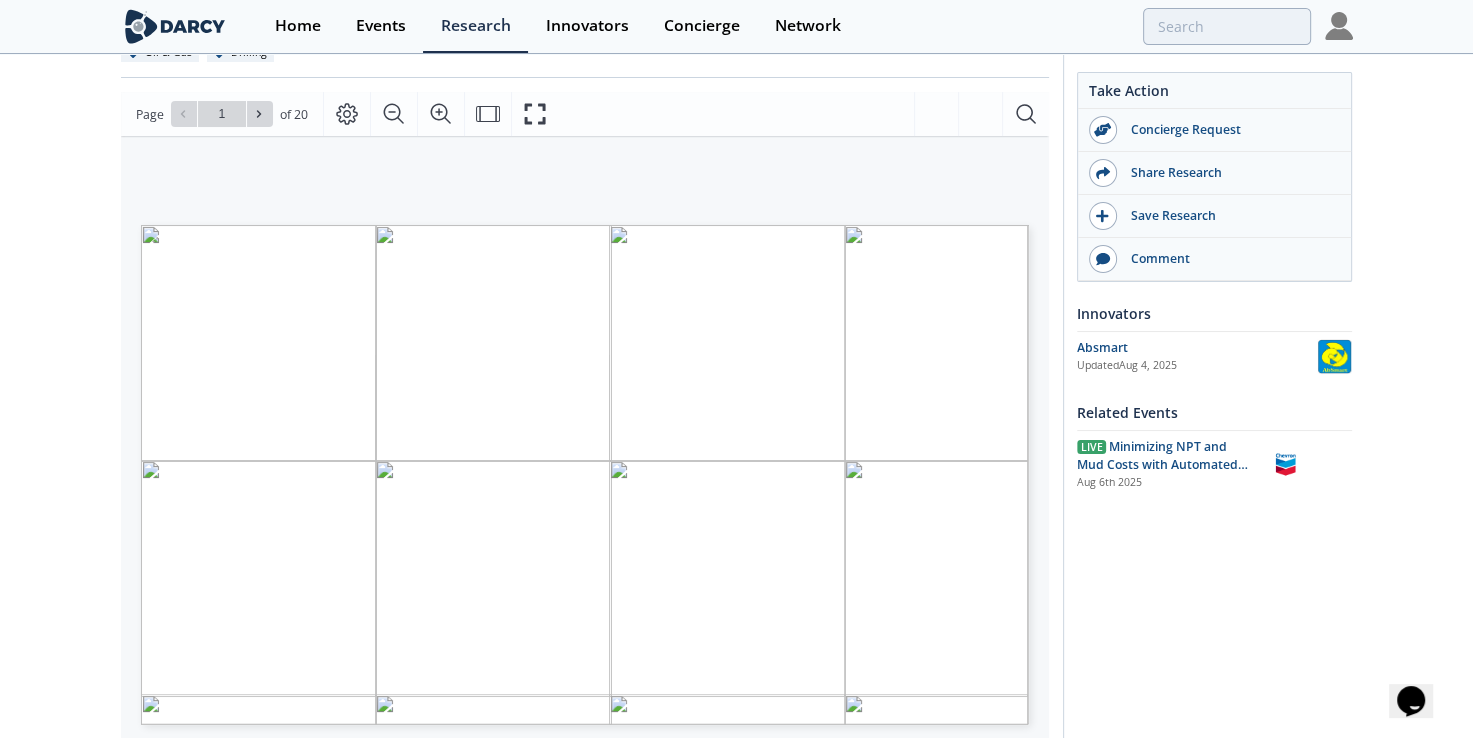 scroll, scrollTop: 200, scrollLeft: 0, axis: vertical 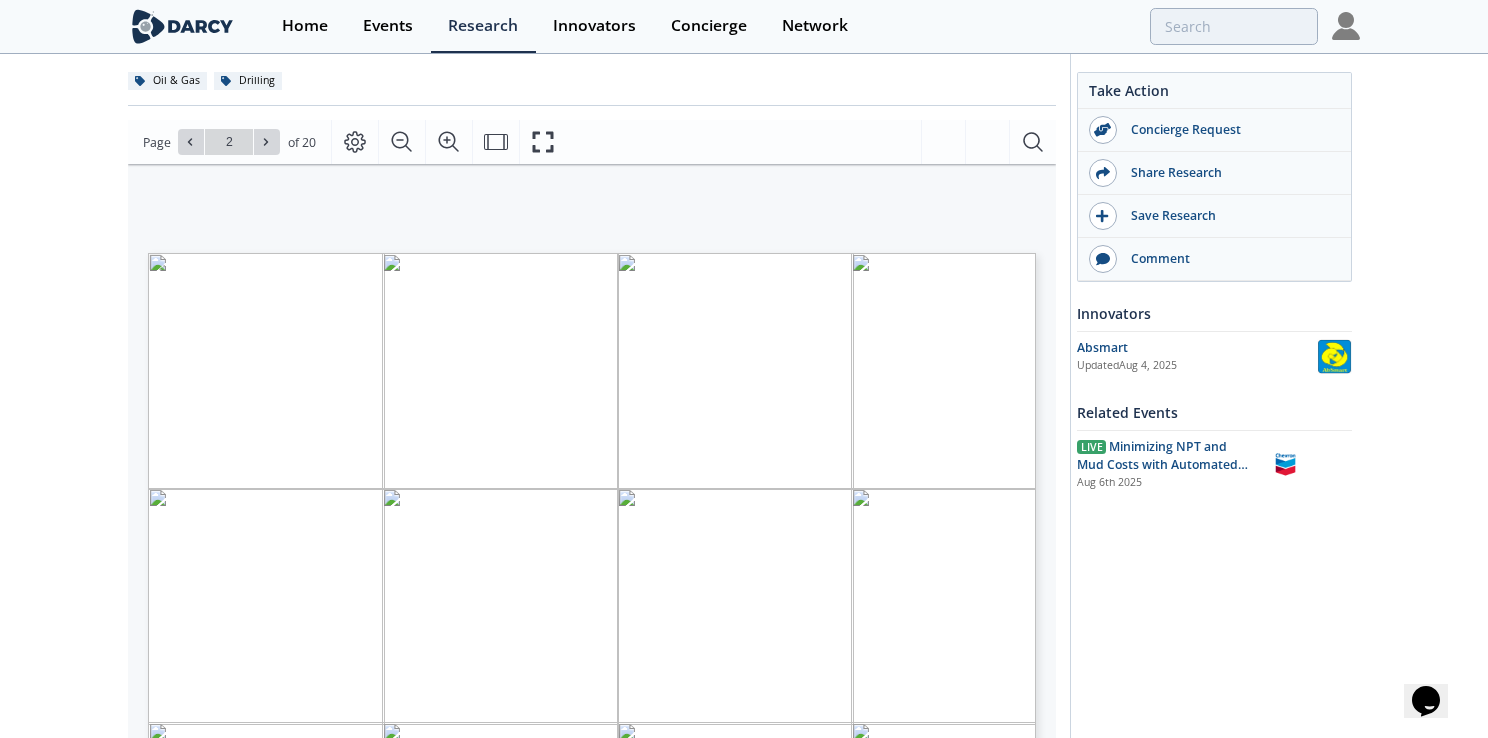 type on "3" 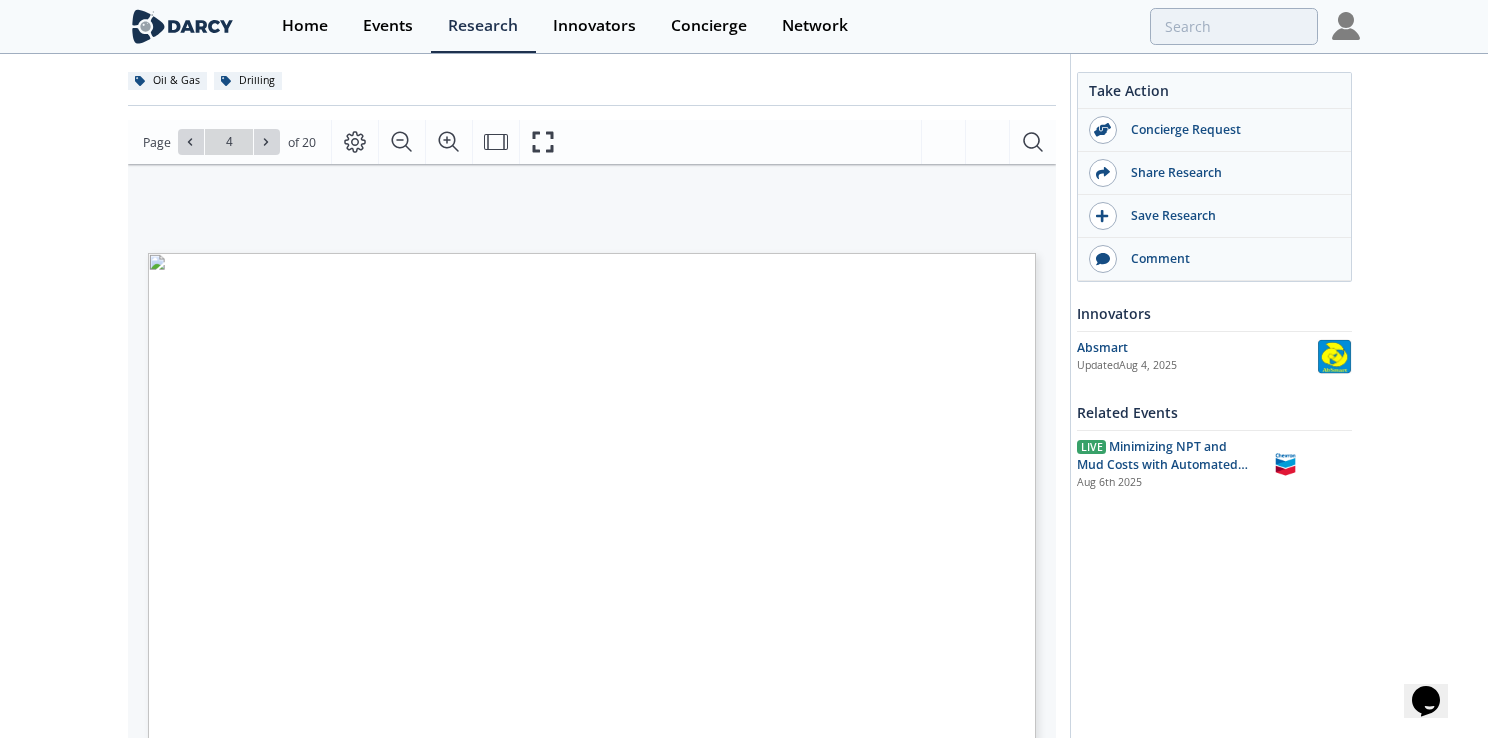 type on "5" 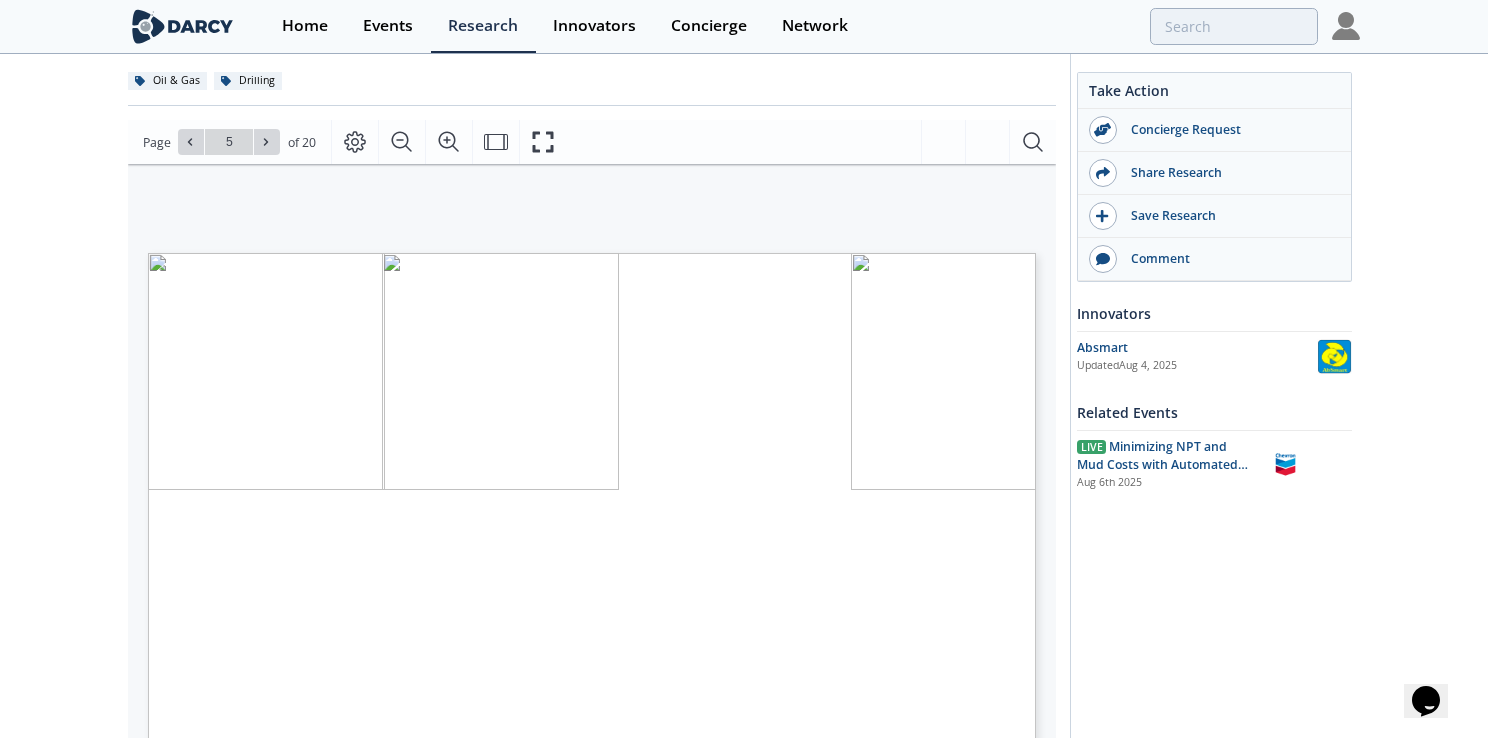 type on "6" 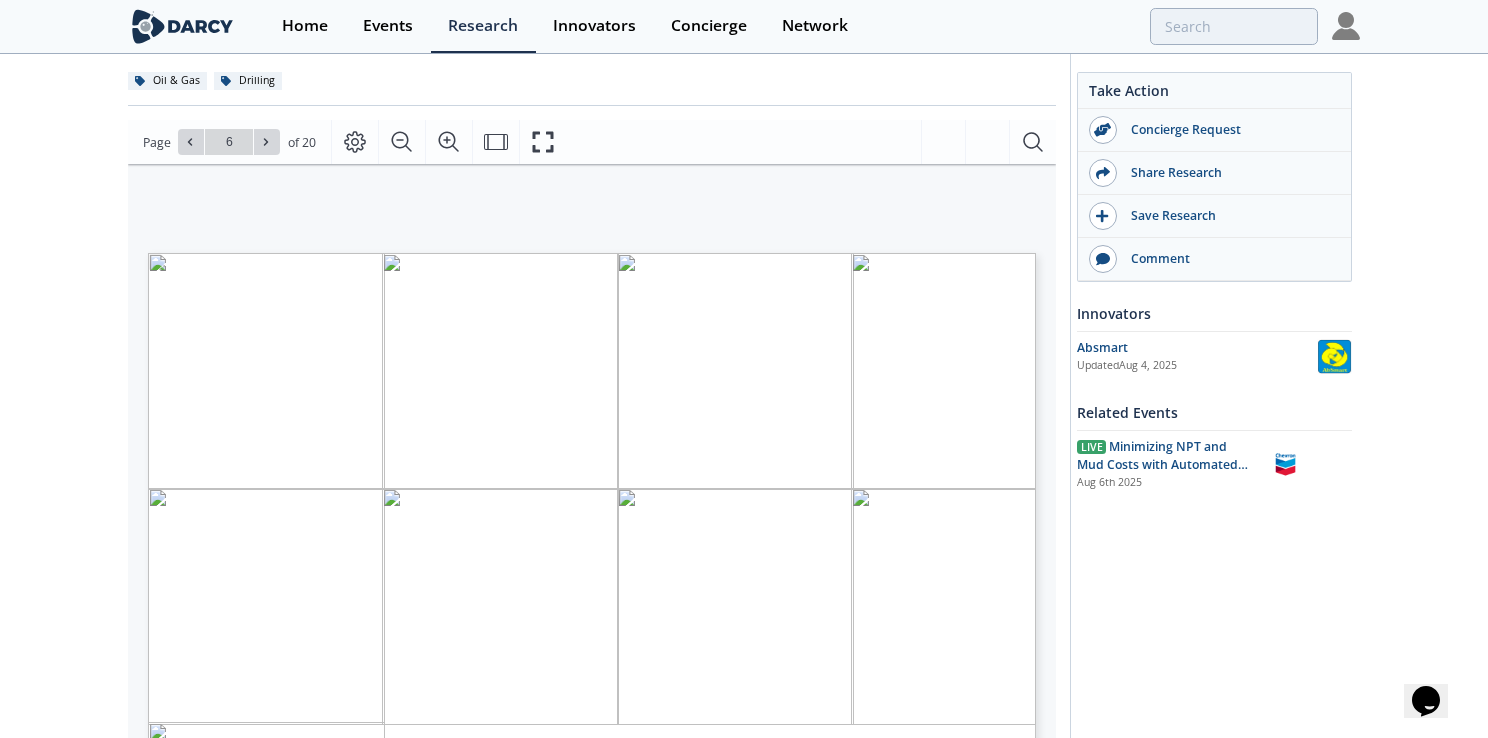 type on "7" 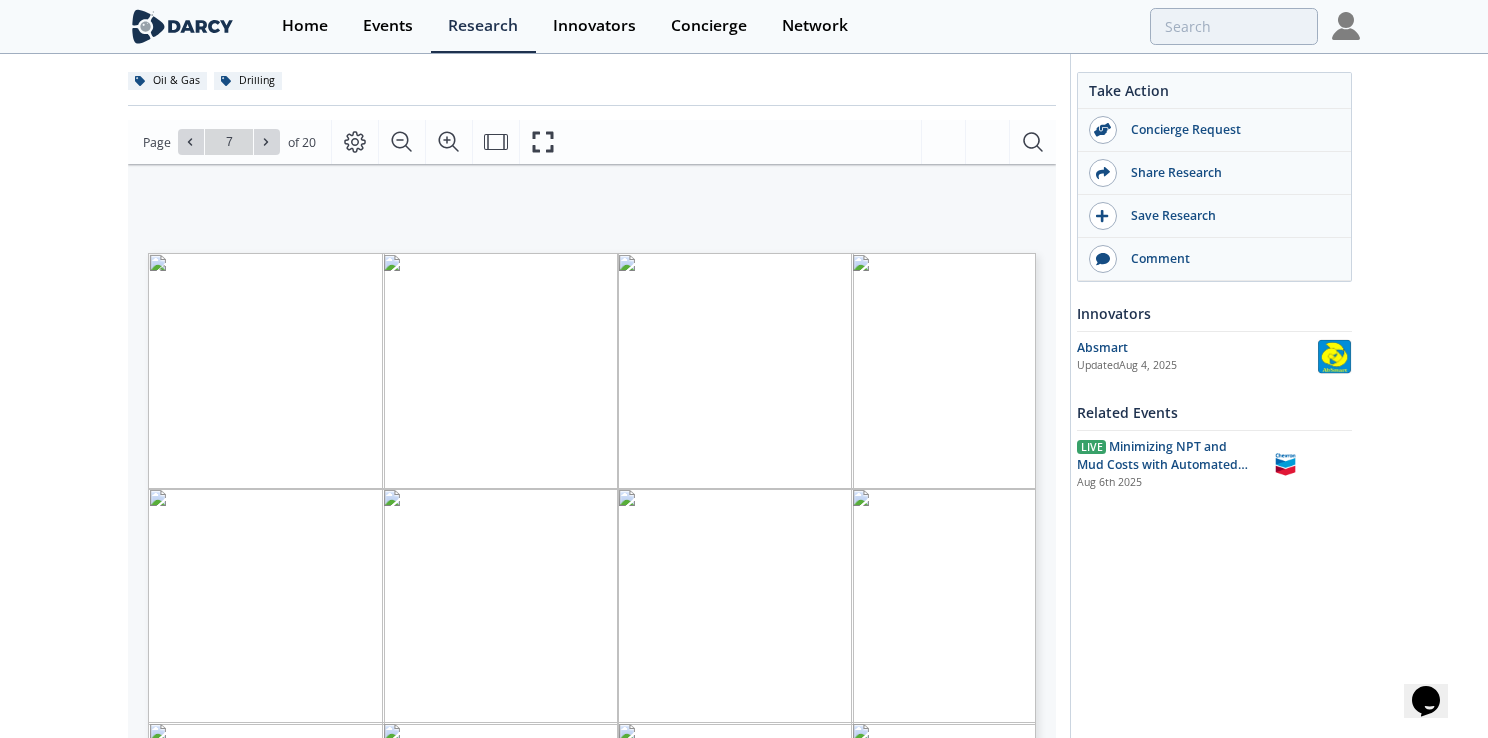 type on "8" 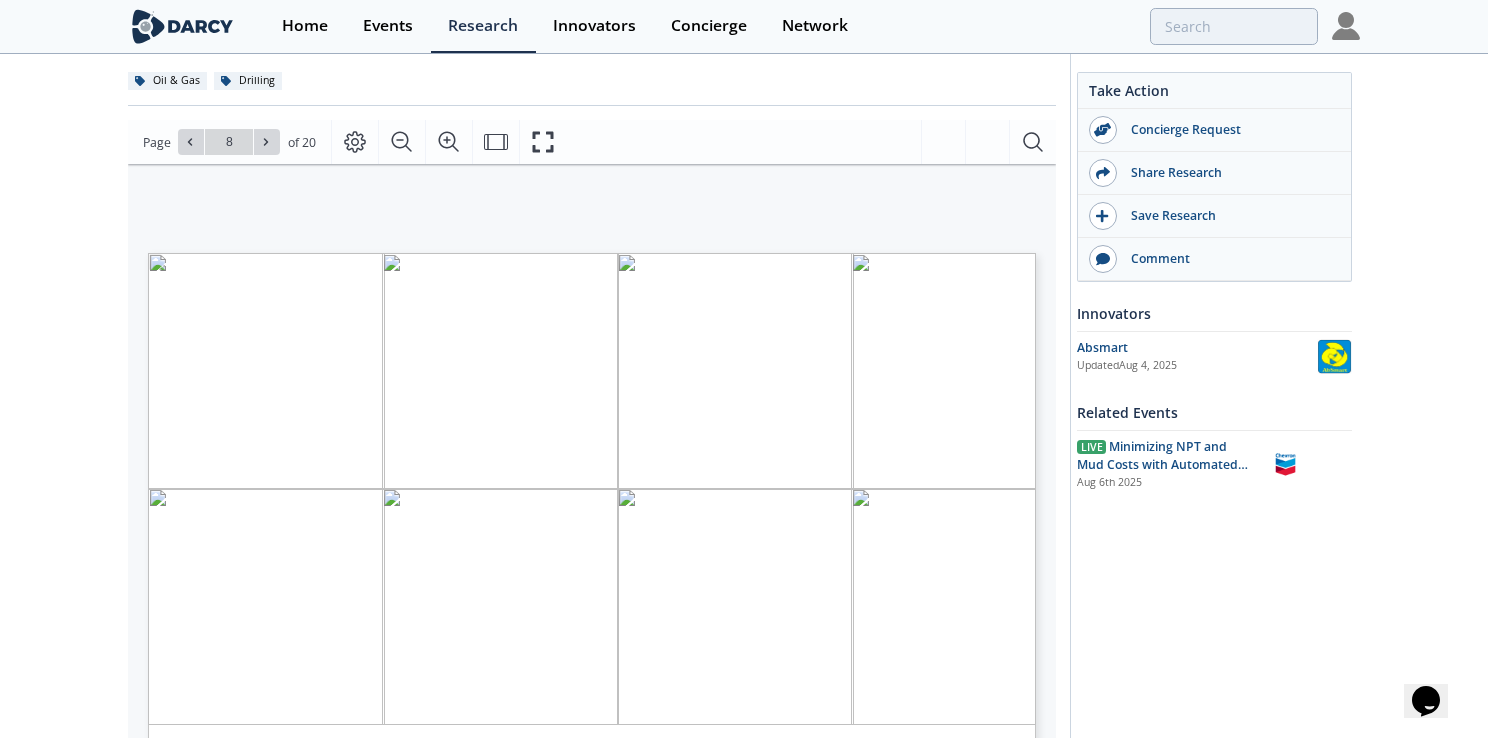 type on "9" 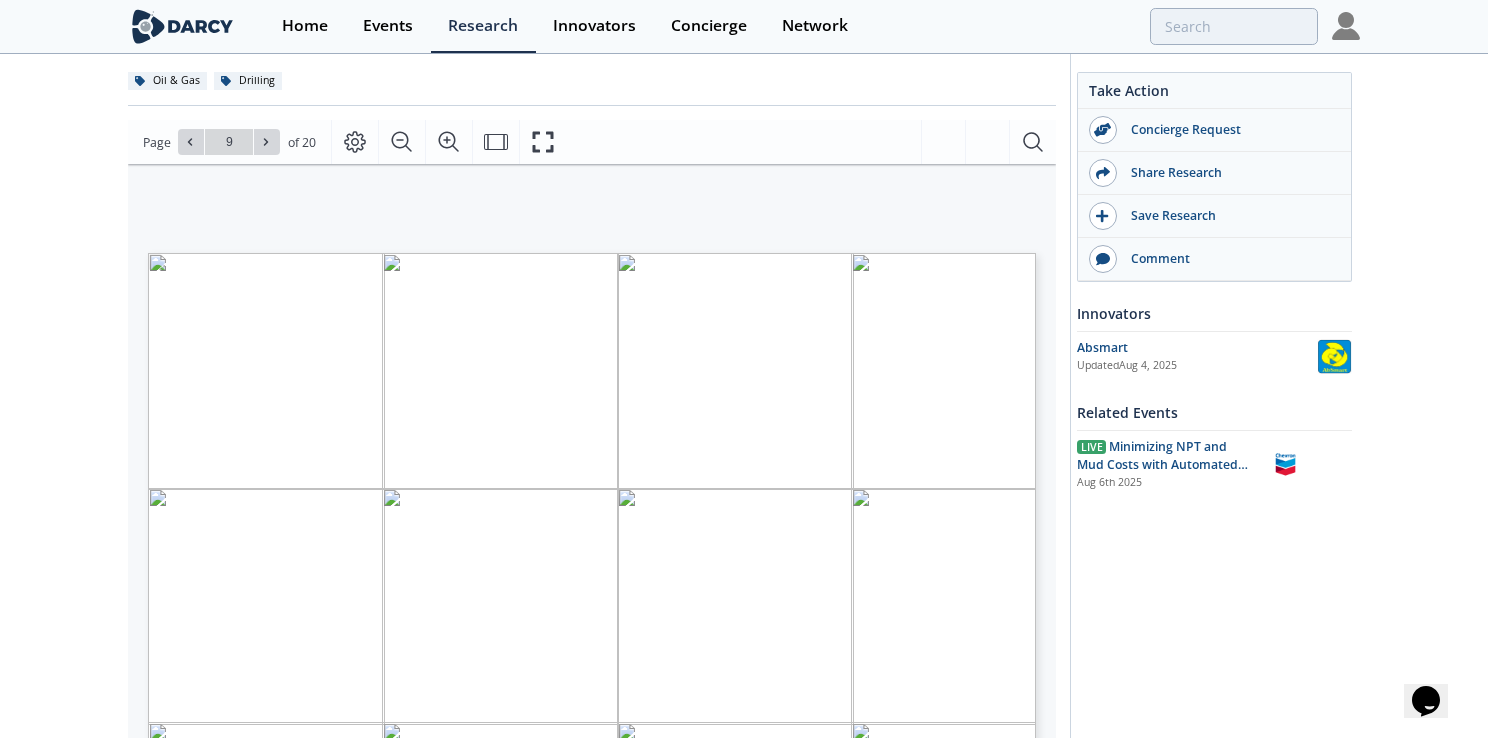 type on "10" 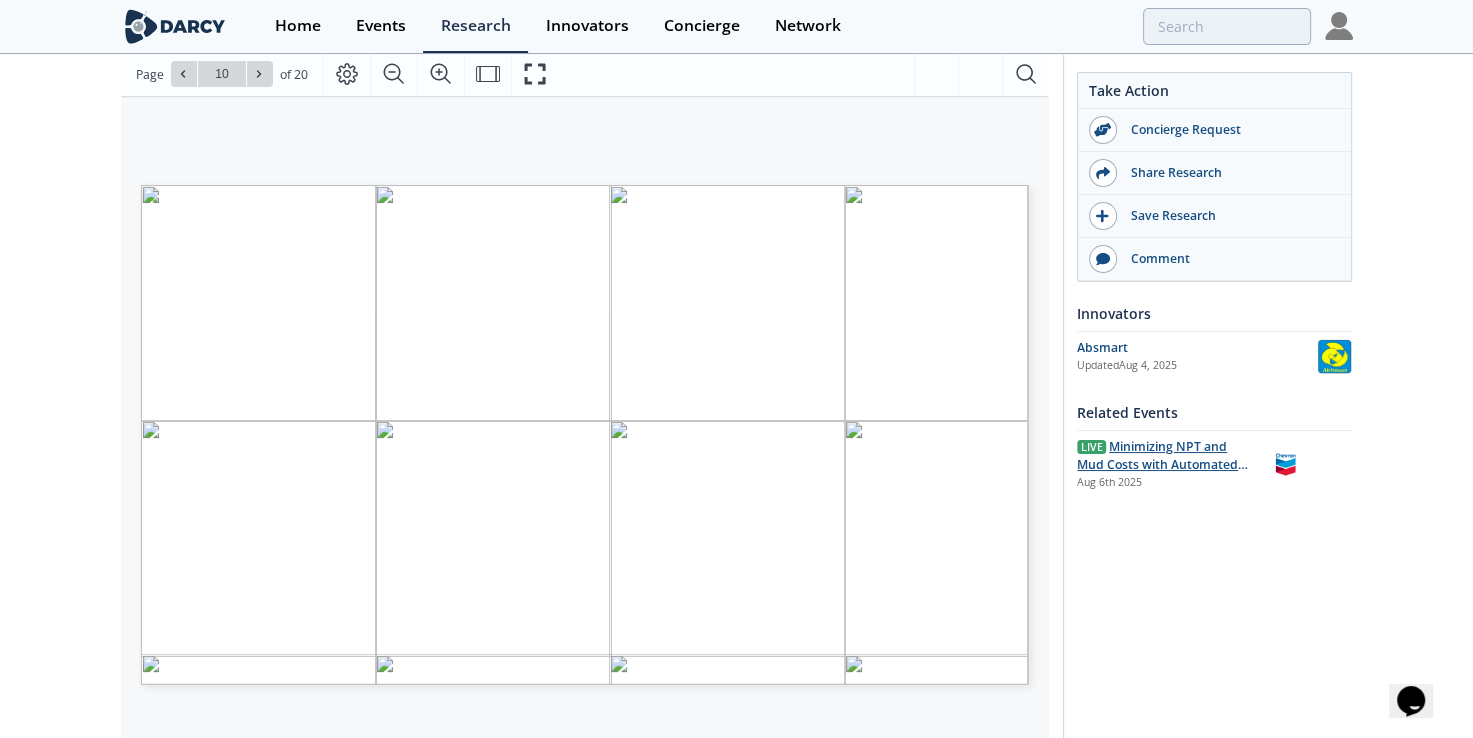 scroll, scrollTop: 300, scrollLeft: 0, axis: vertical 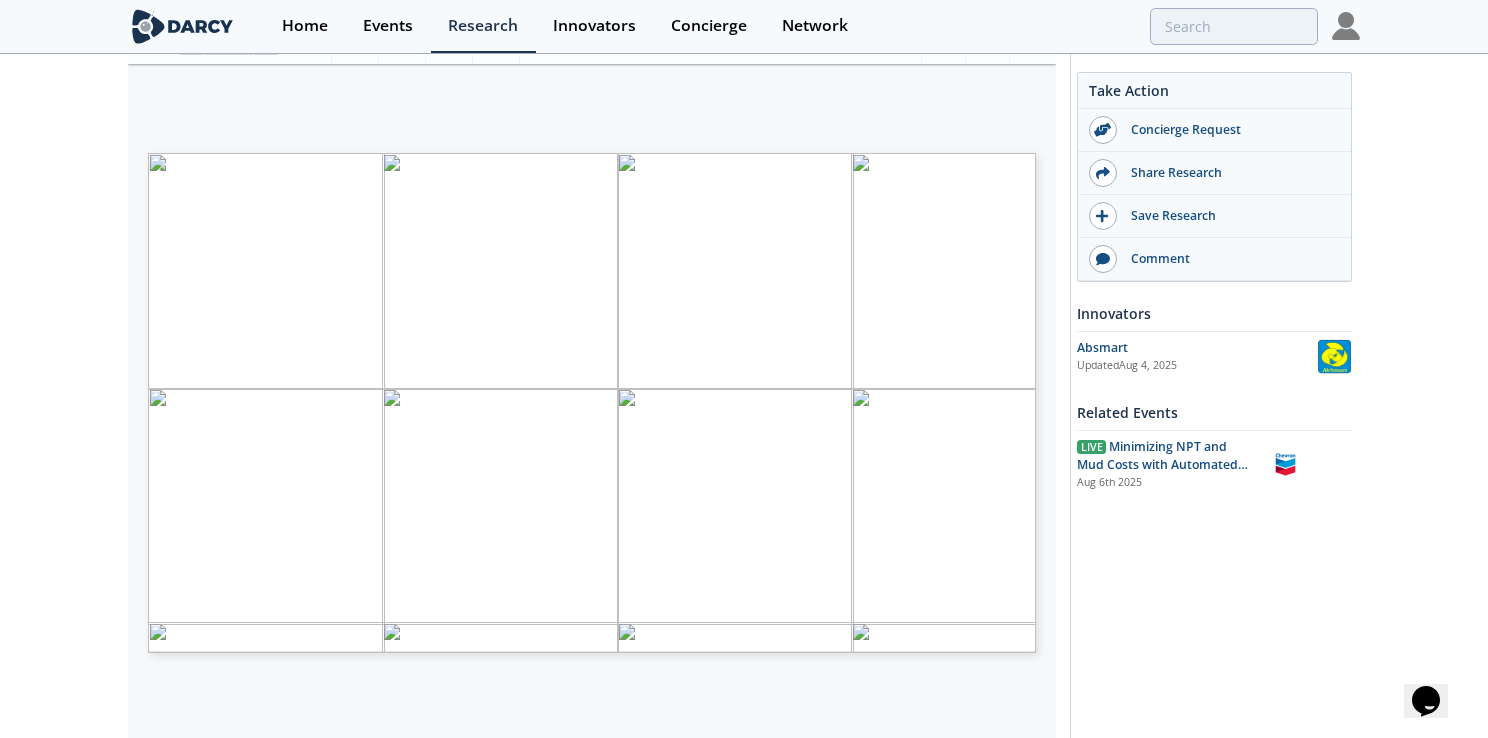 type on "11" 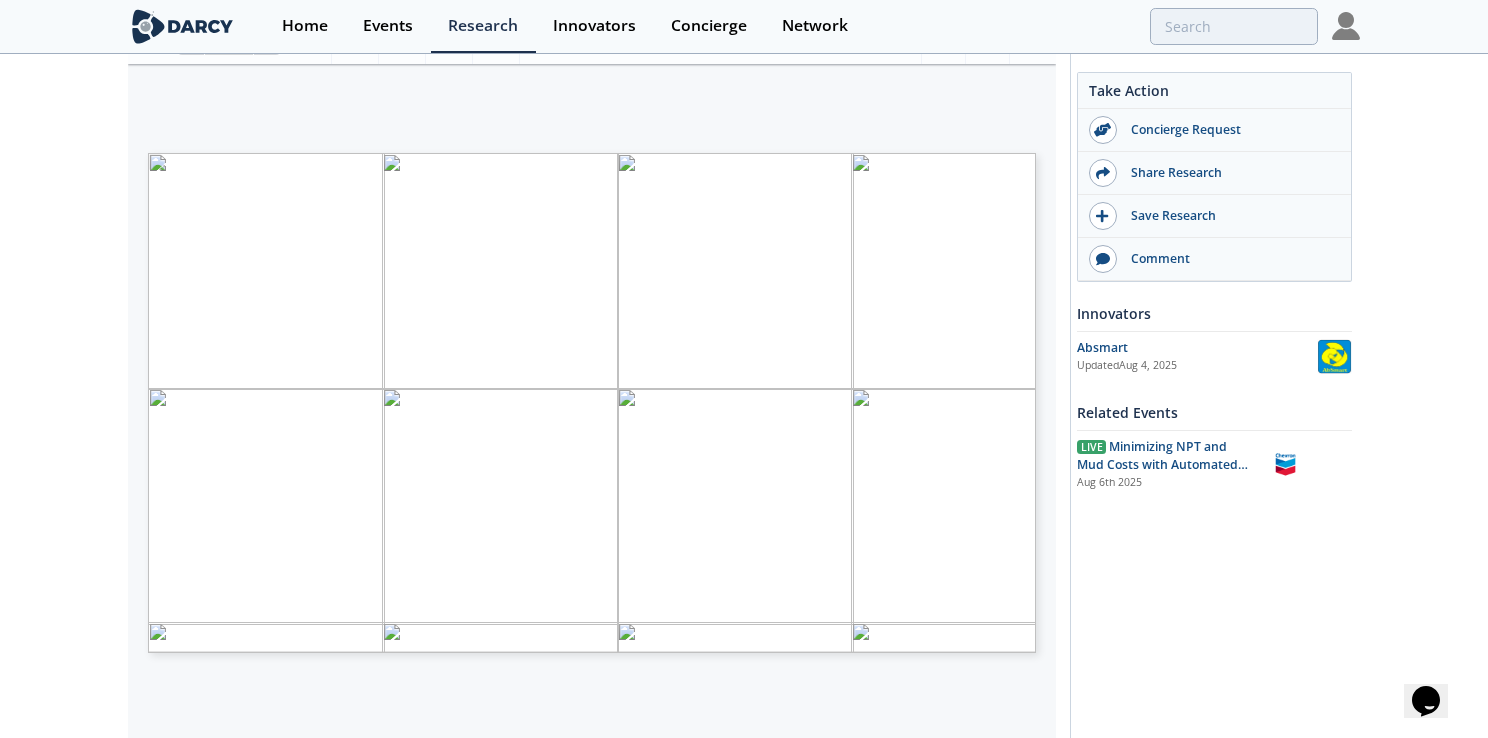 type on "12" 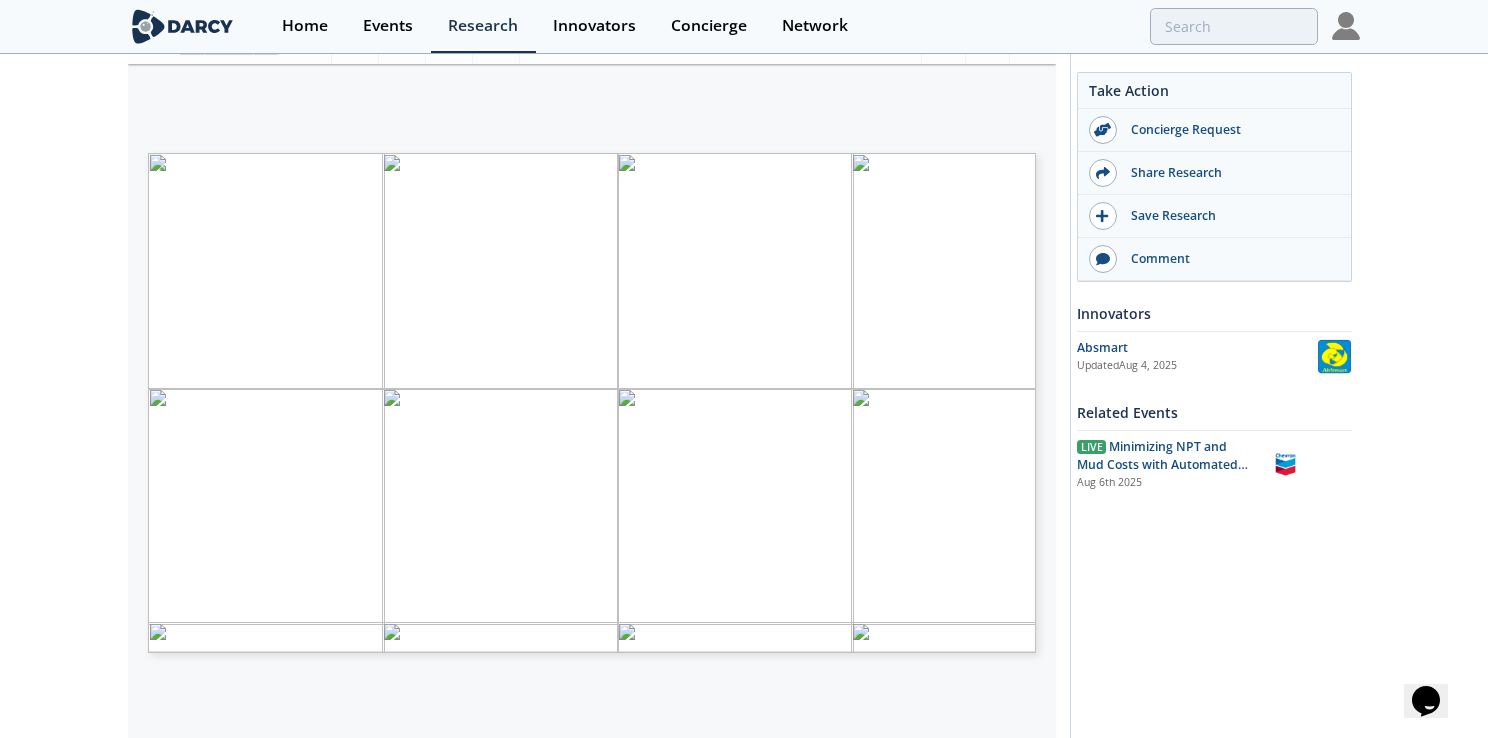 drag, startPoint x: 308, startPoint y: 498, endPoint x: 797, endPoint y: 504, distance: 489.0368 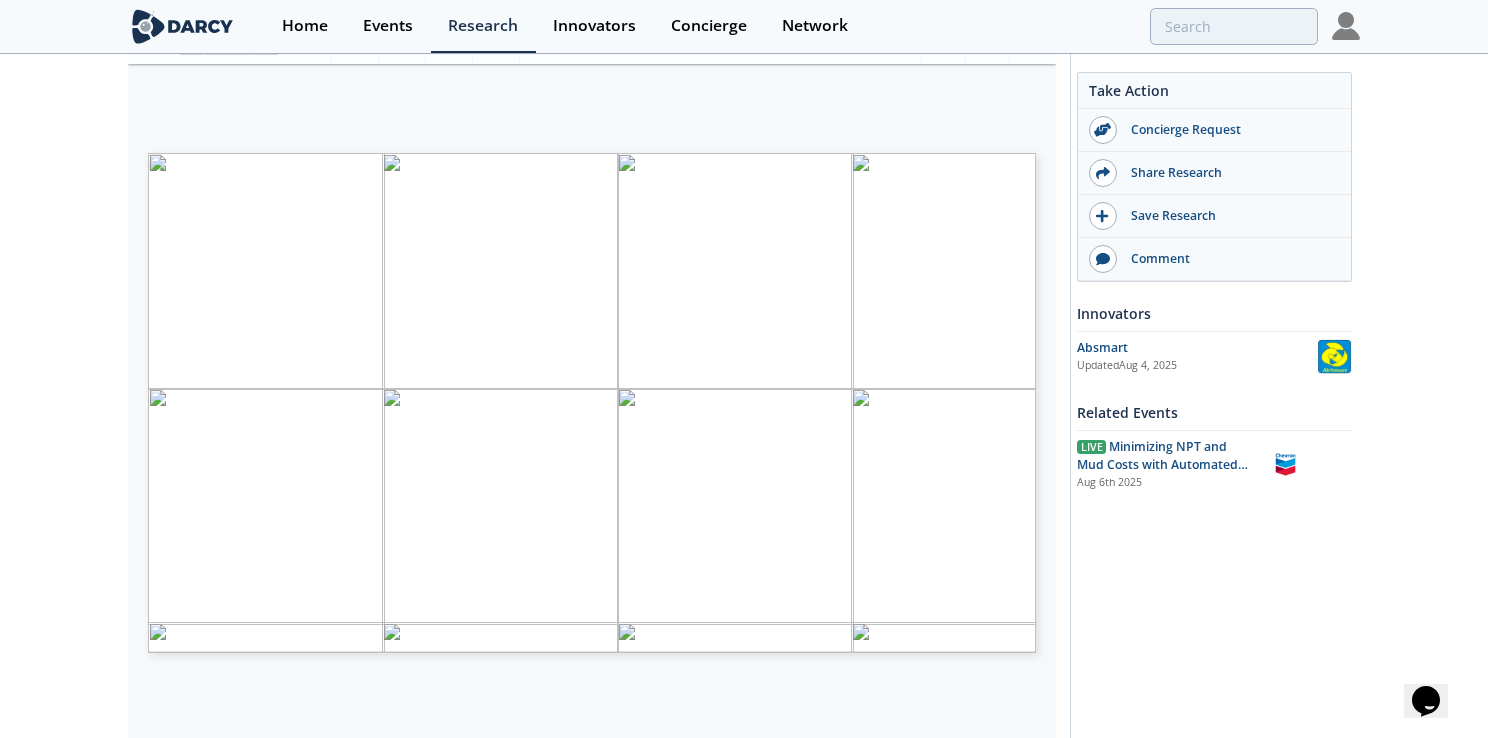 drag, startPoint x: 280, startPoint y: 525, endPoint x: 576, endPoint y: 526, distance: 296.00168 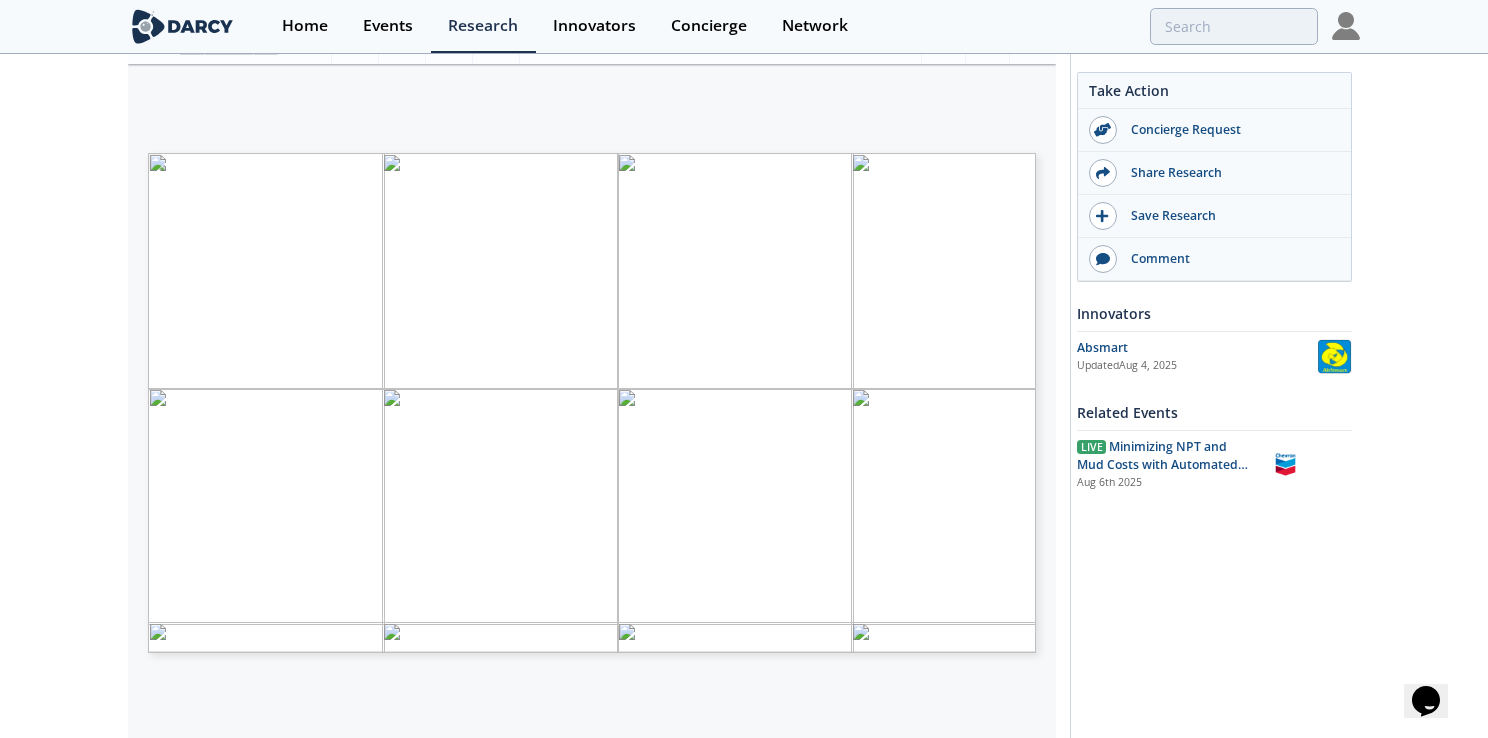 drag, startPoint x: 244, startPoint y: 520, endPoint x: 804, endPoint y: 508, distance: 560.12854 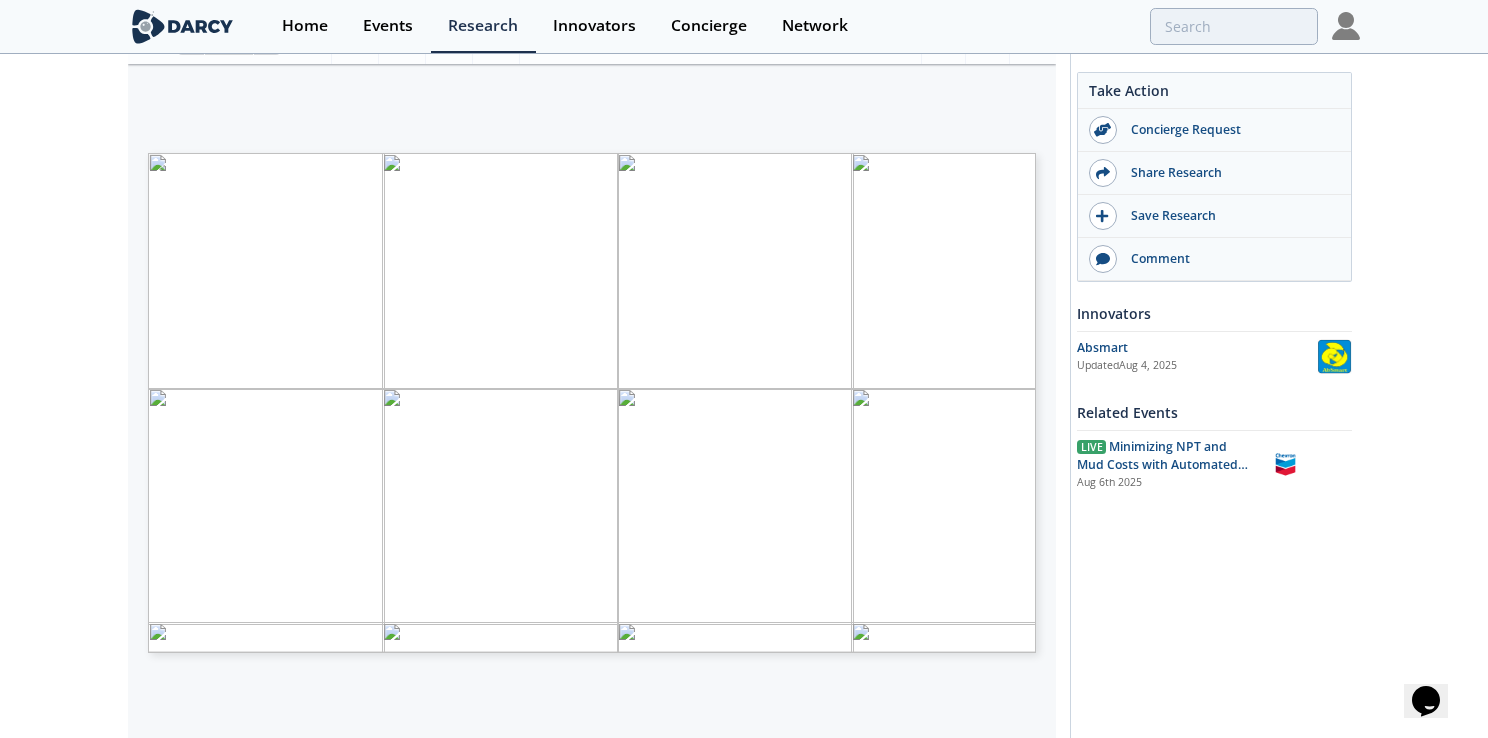 drag, startPoint x: 380, startPoint y: 521, endPoint x: 704, endPoint y: 521, distance: 324 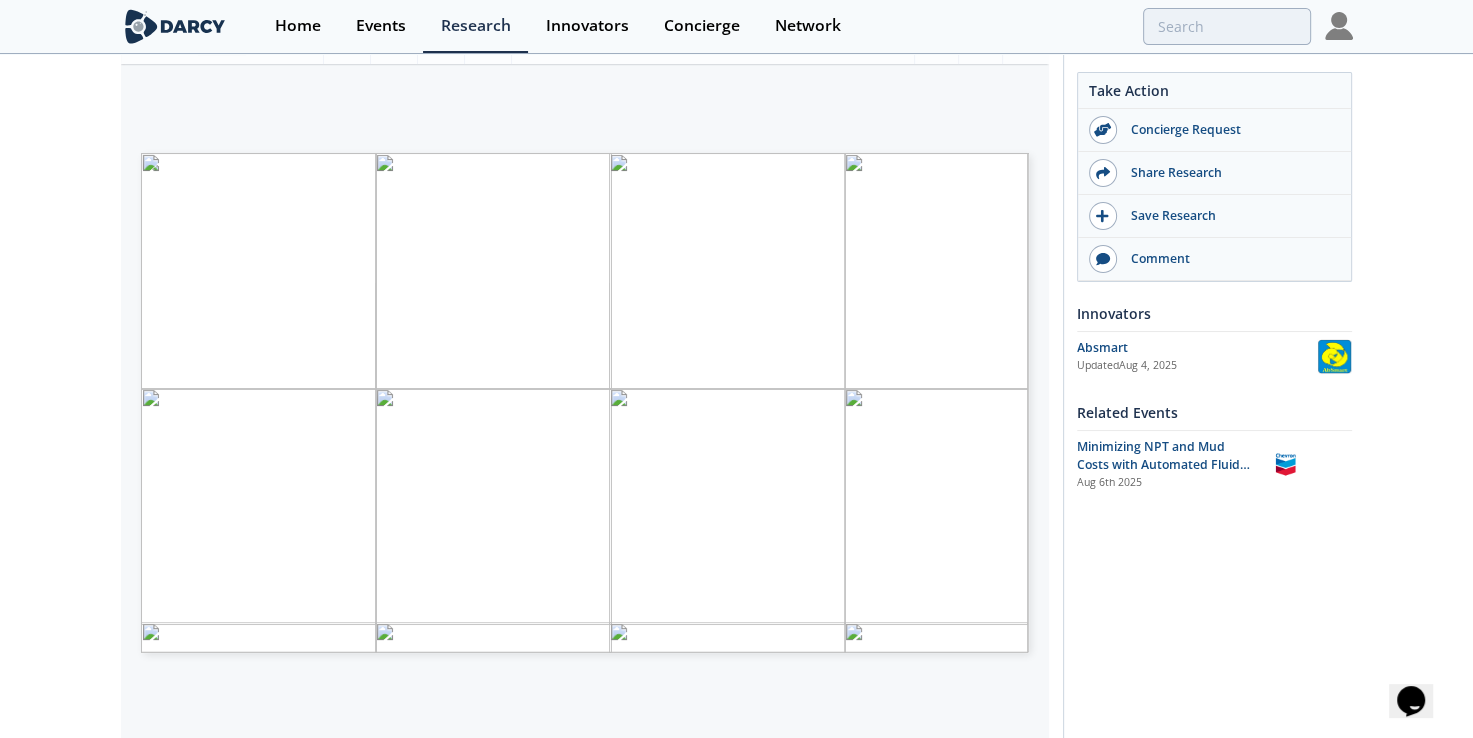 click on "Absmart - Presentation Slides
Other
•
Updated  August 6, 2025
Absmart will showcase their real-time mud property monitoring system including oil/water/solids content, rheology, and pit volume for proactive, closed-loop fluid management at the rig site.
Darcy Partners
Oil & Gas
Drilling" 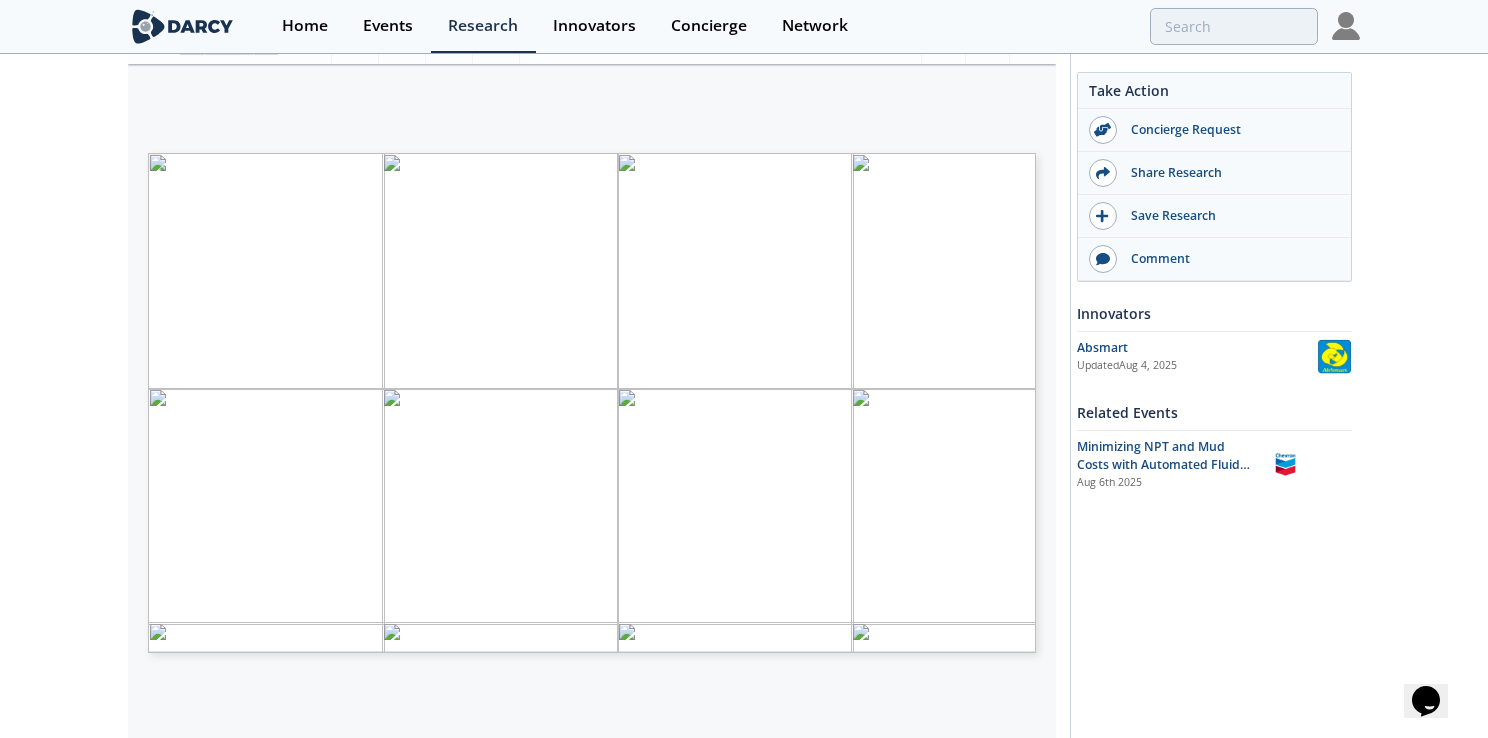 drag, startPoint x: 746, startPoint y: 546, endPoint x: 345, endPoint y: 533, distance: 401.21066 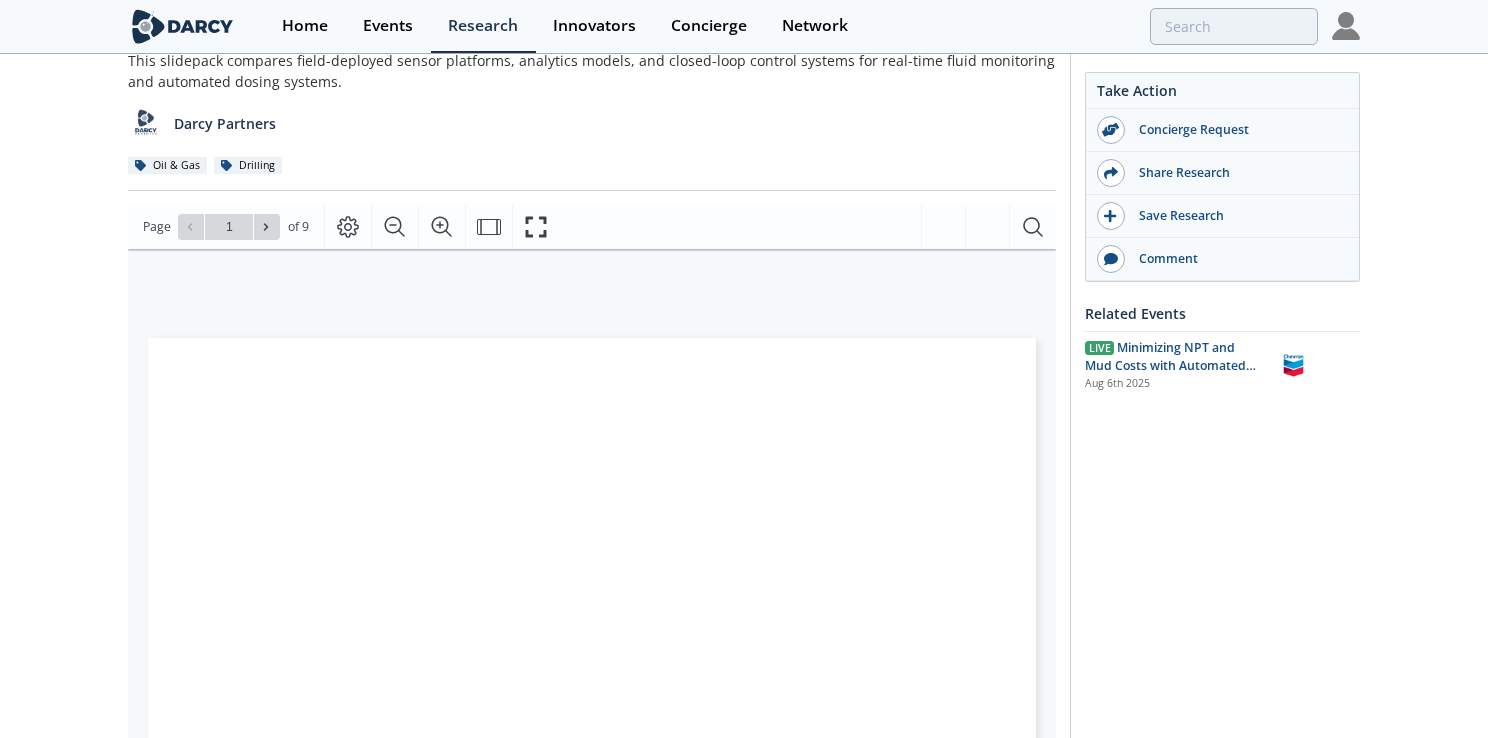scroll, scrollTop: 200, scrollLeft: 0, axis: vertical 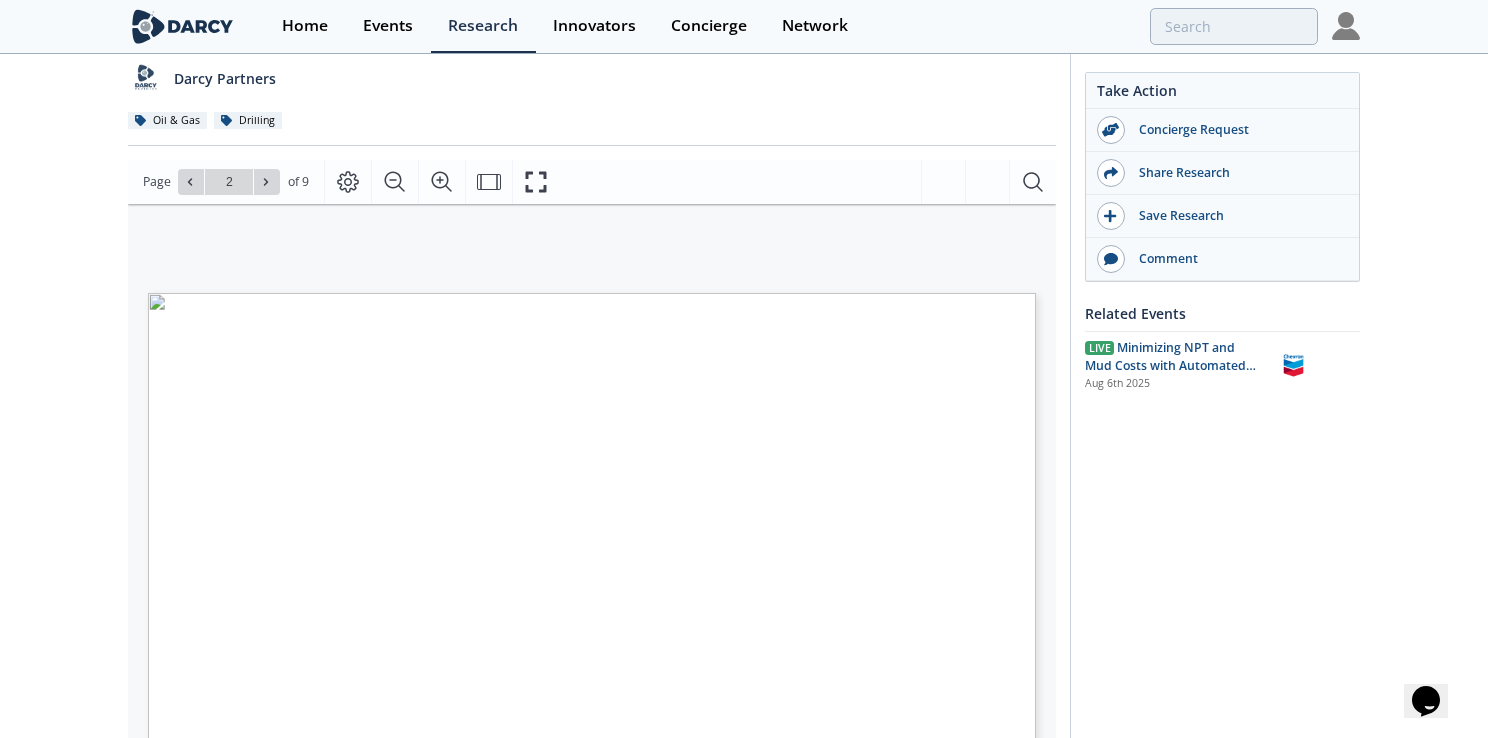 type on "3" 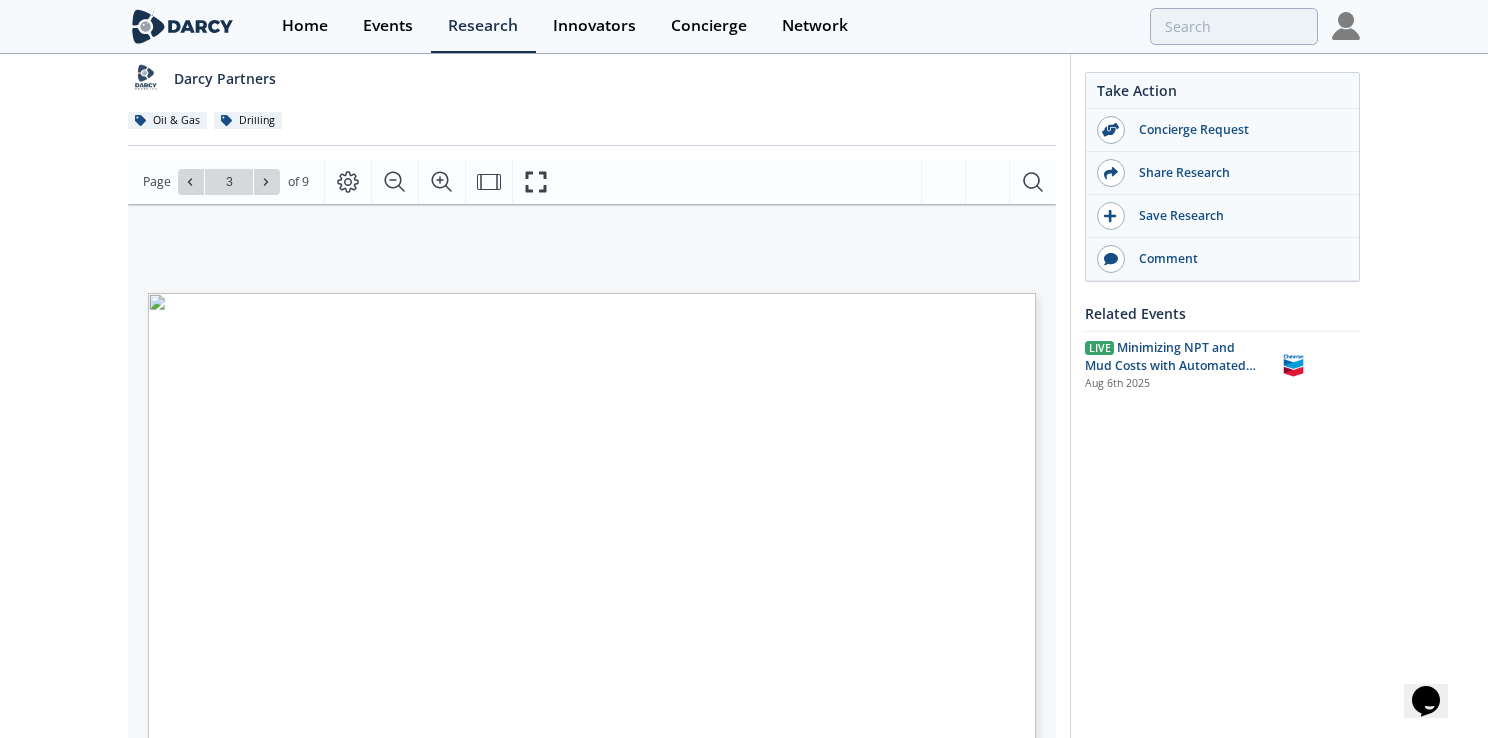 type on "4" 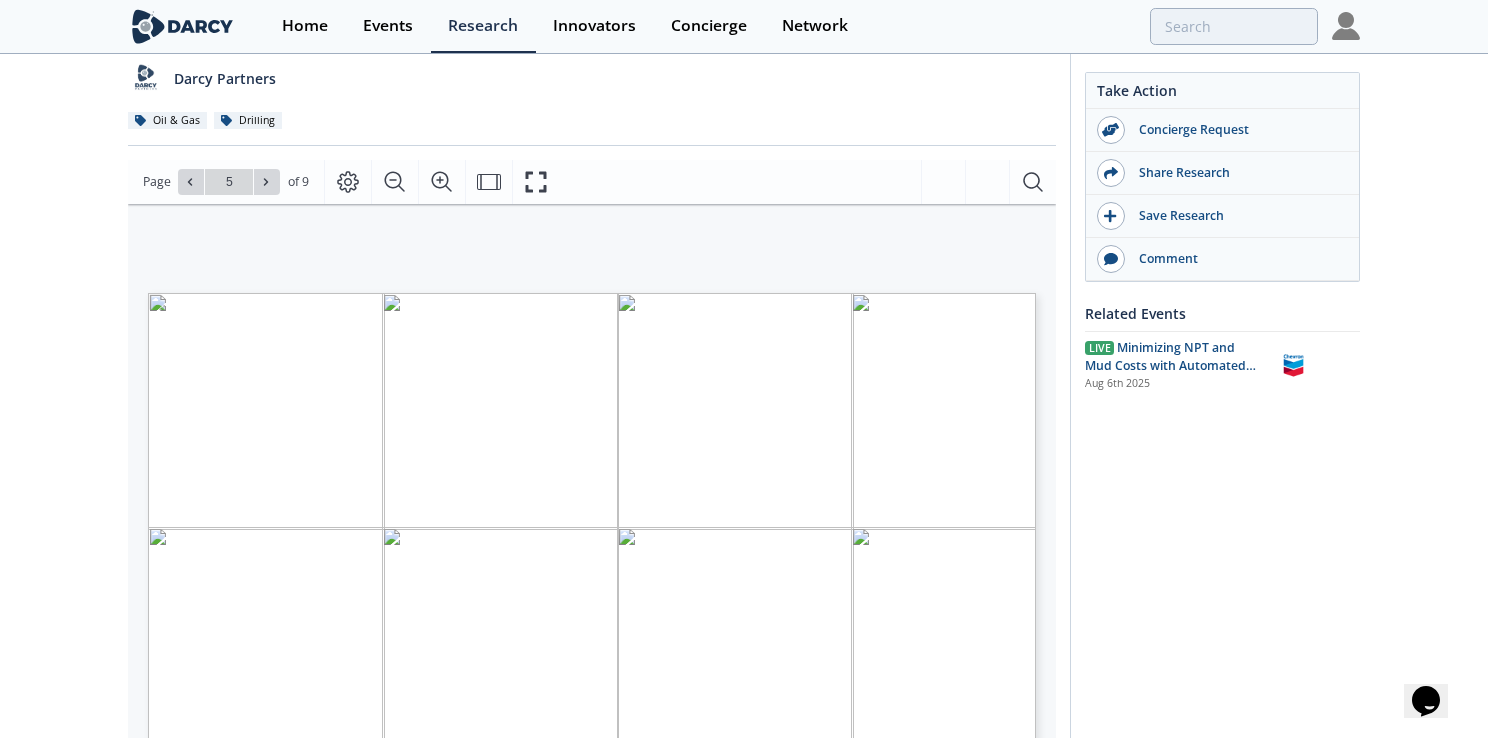 type on "6" 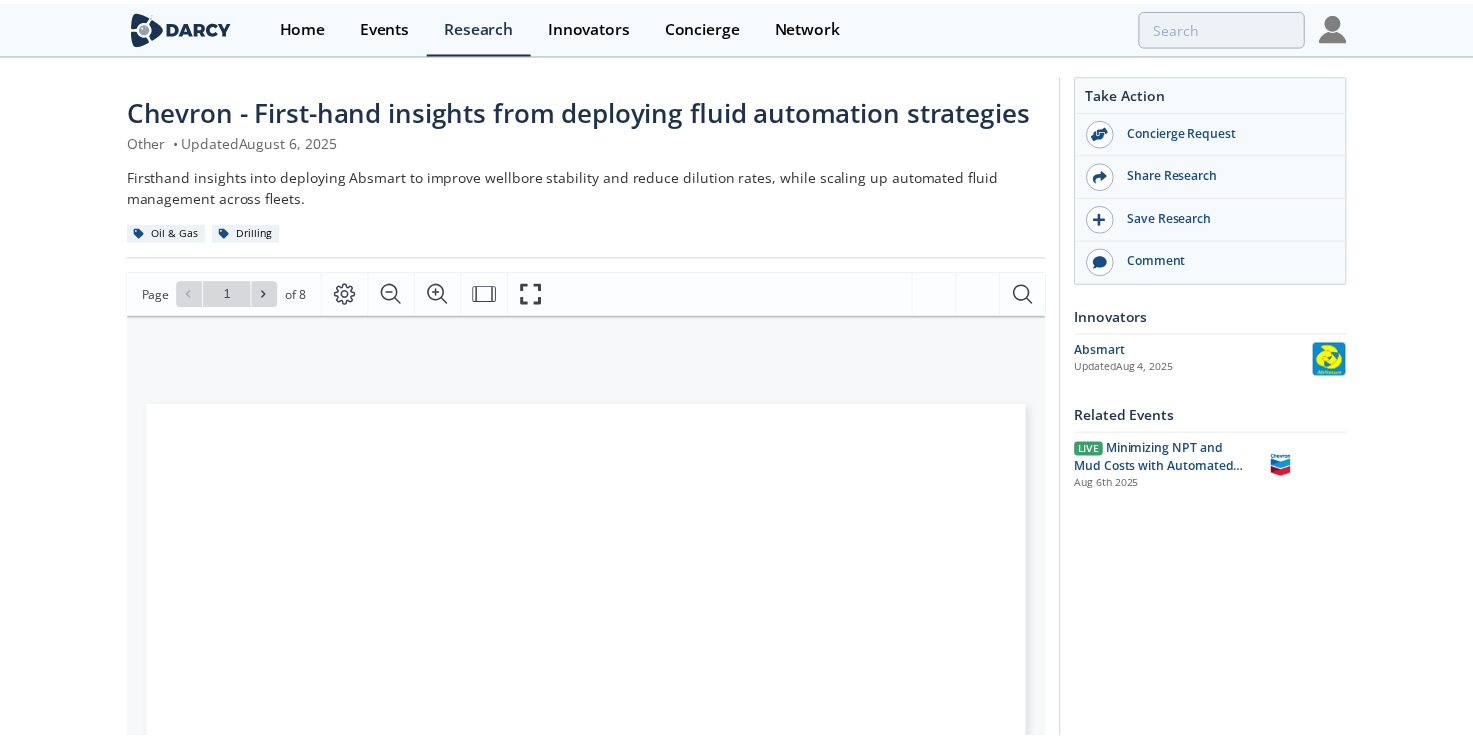 scroll, scrollTop: 0, scrollLeft: 0, axis: both 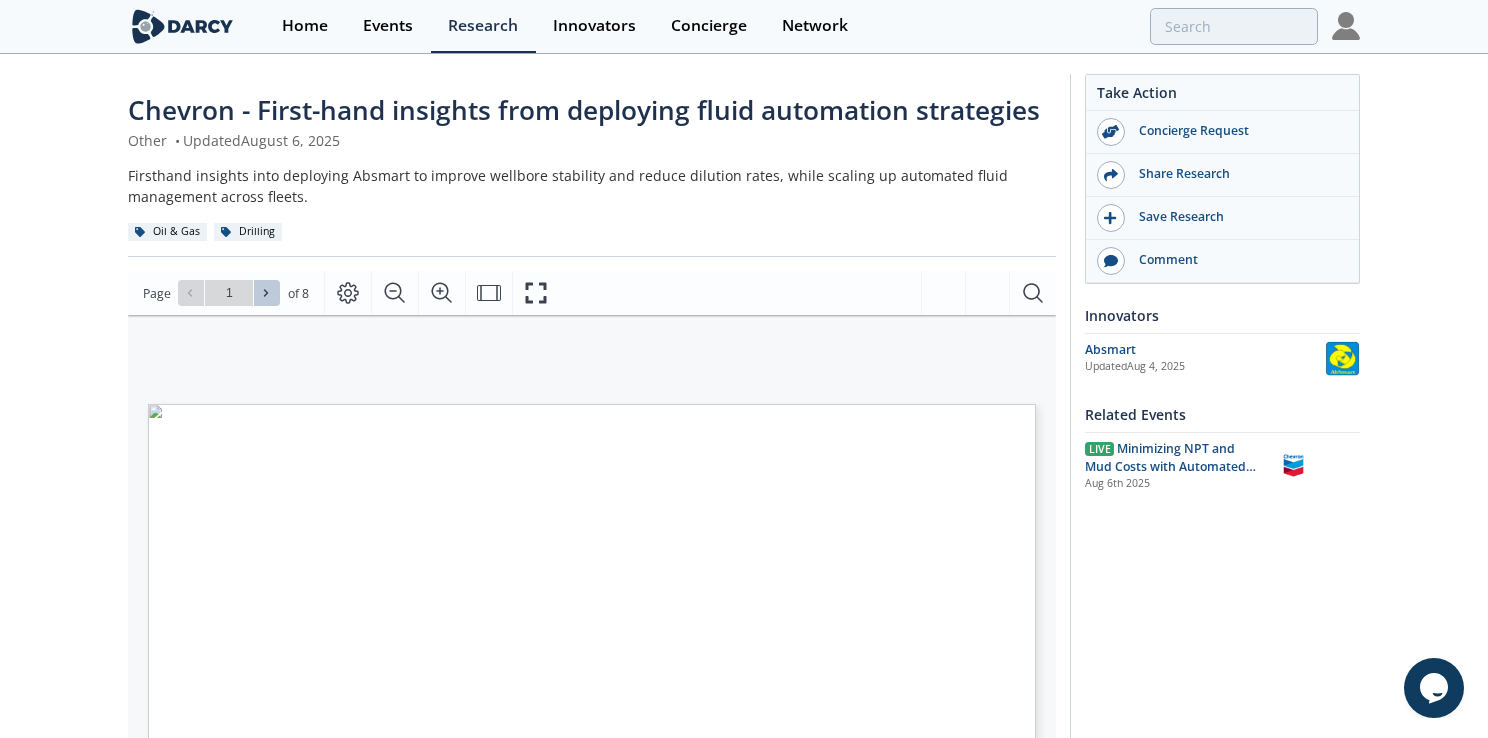 click 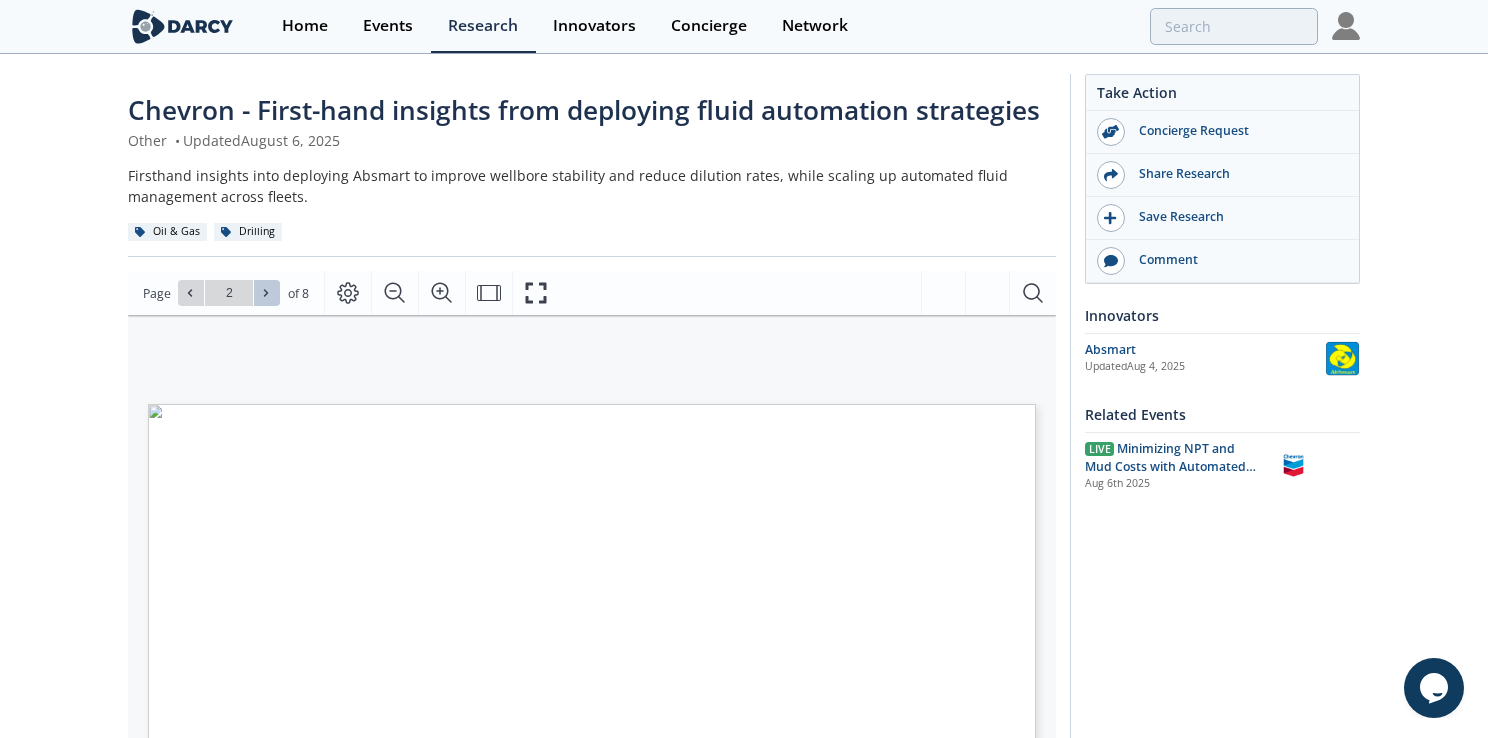 click 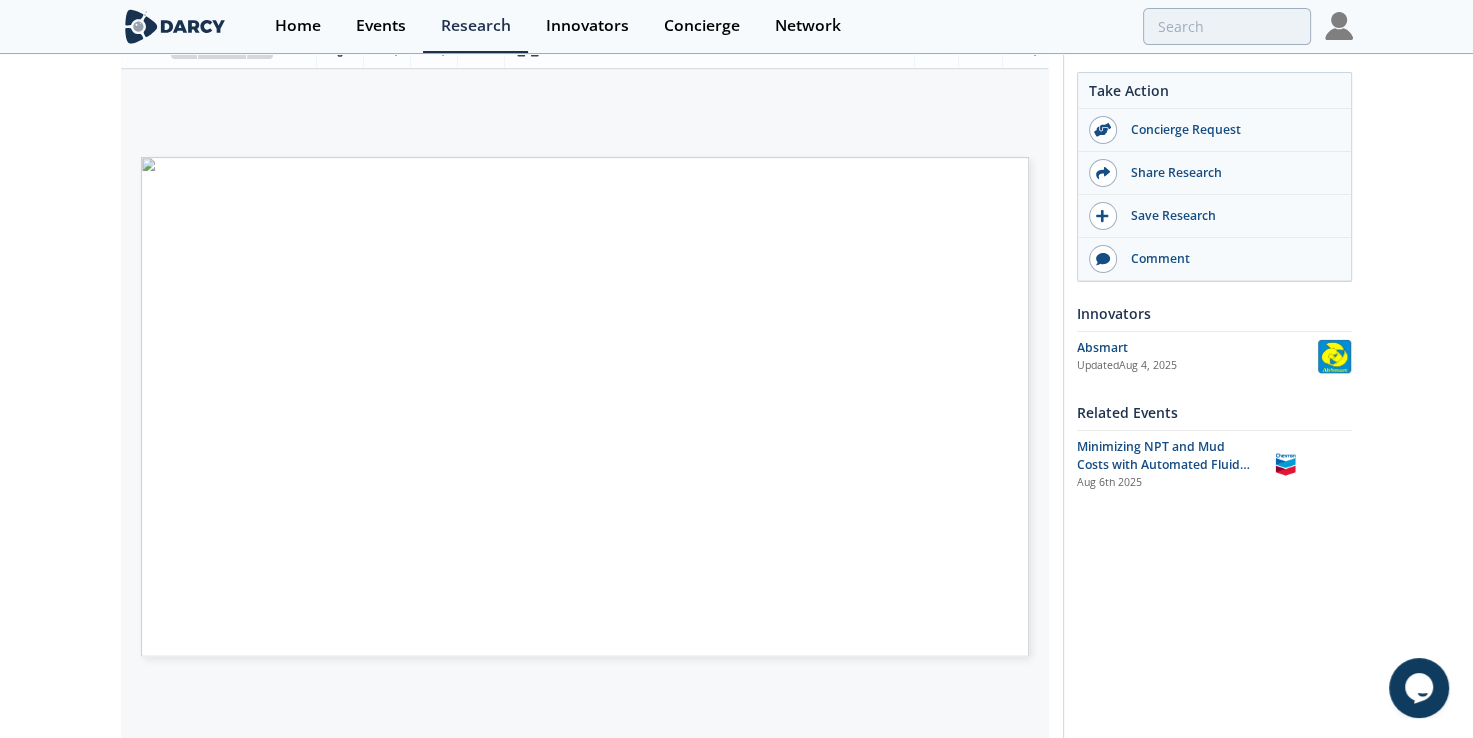 scroll, scrollTop: 200, scrollLeft: 0, axis: vertical 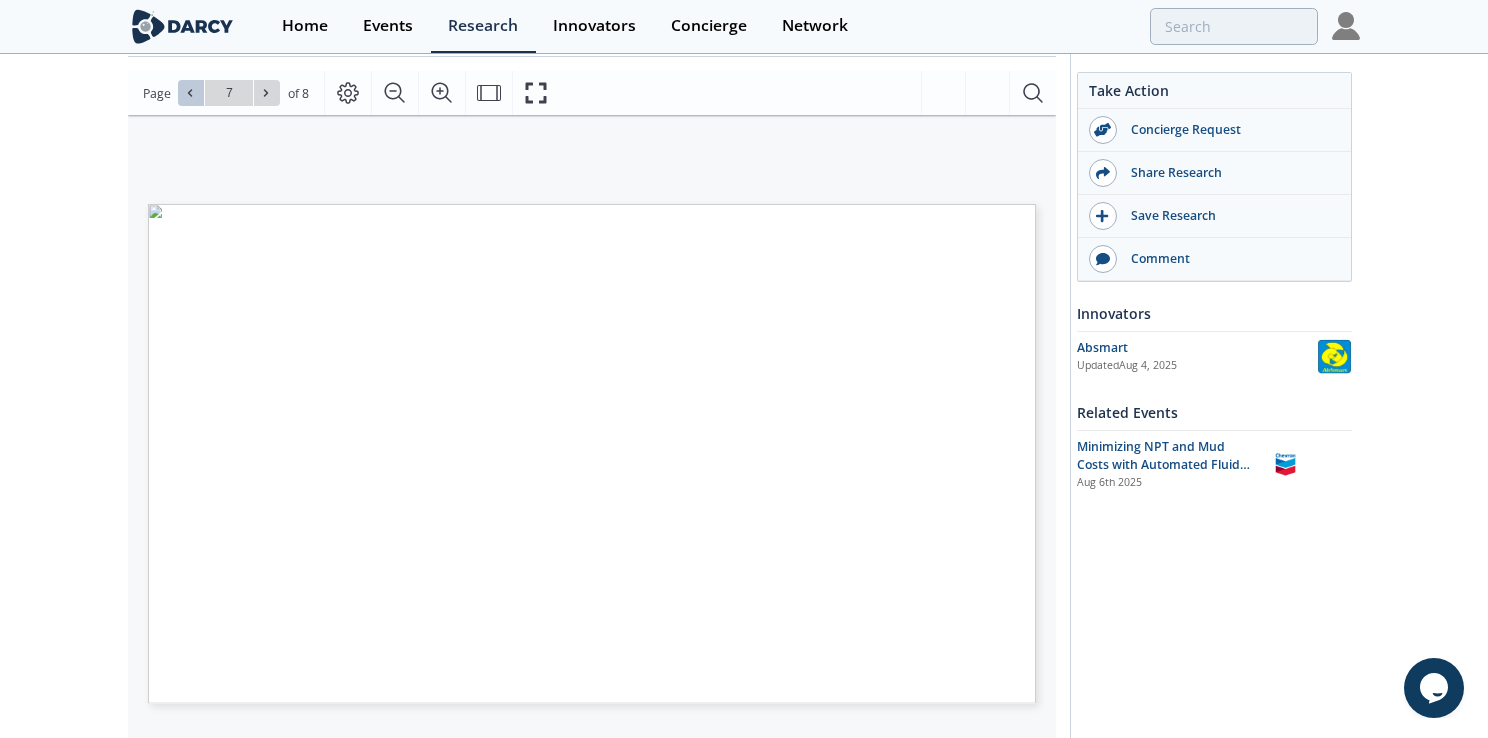 click at bounding box center (191, 93) 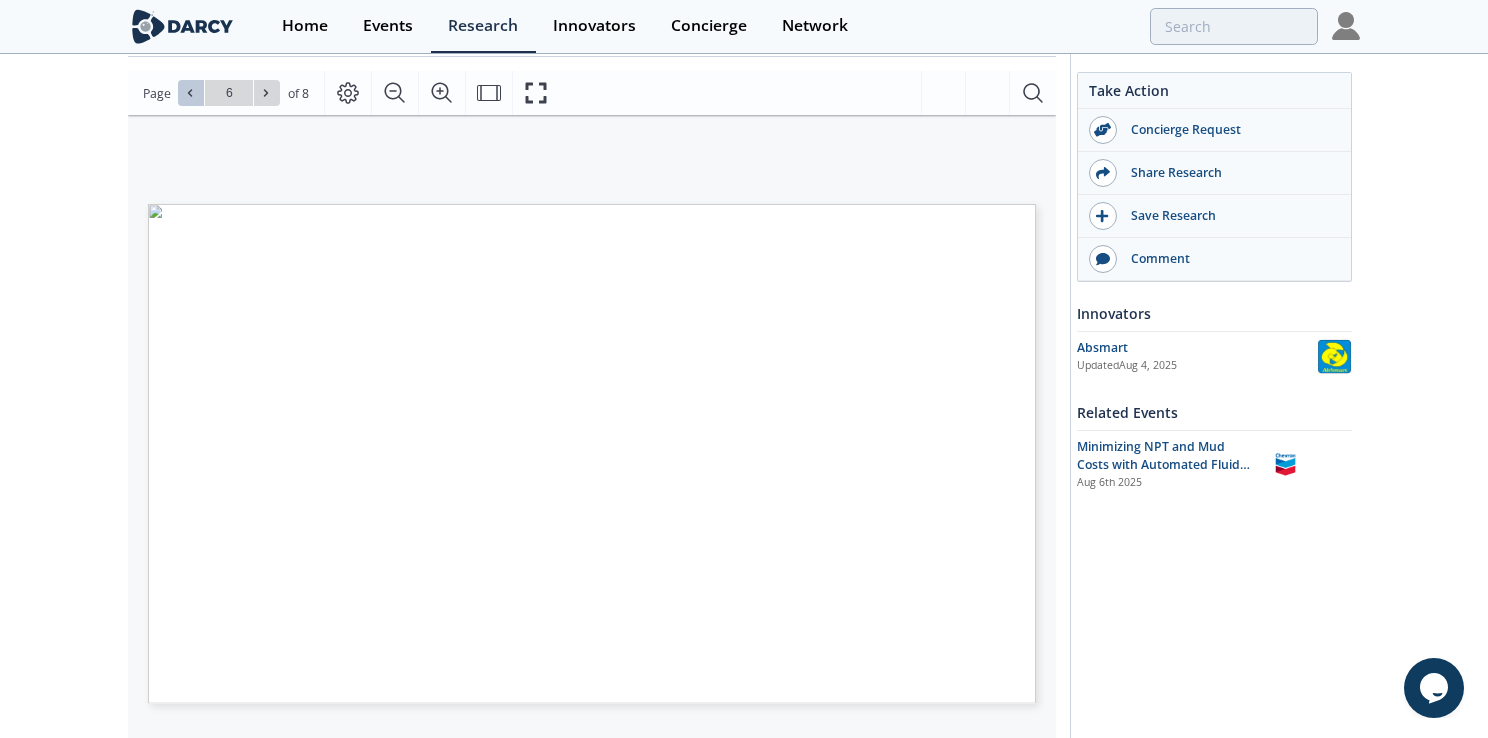click at bounding box center (191, 93) 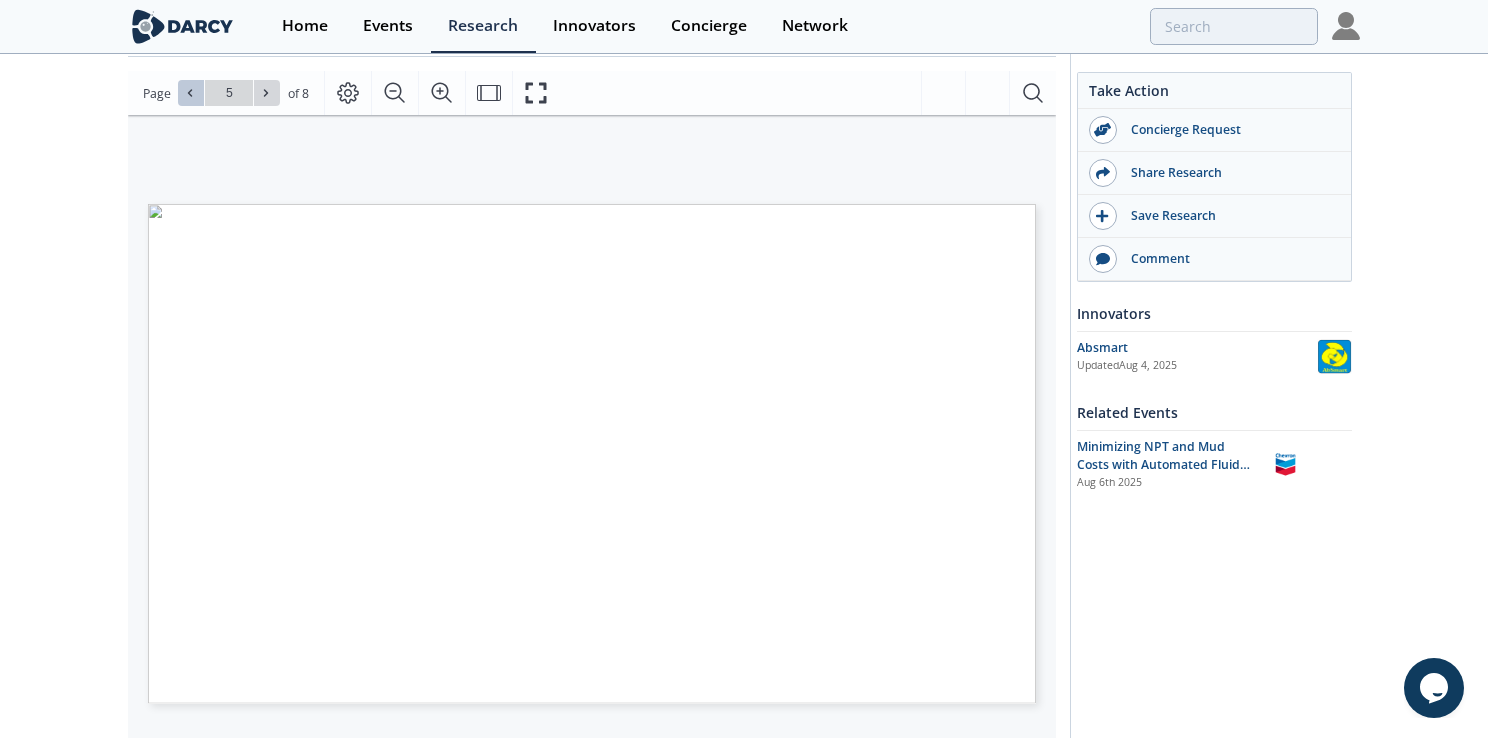 click at bounding box center [191, 93] 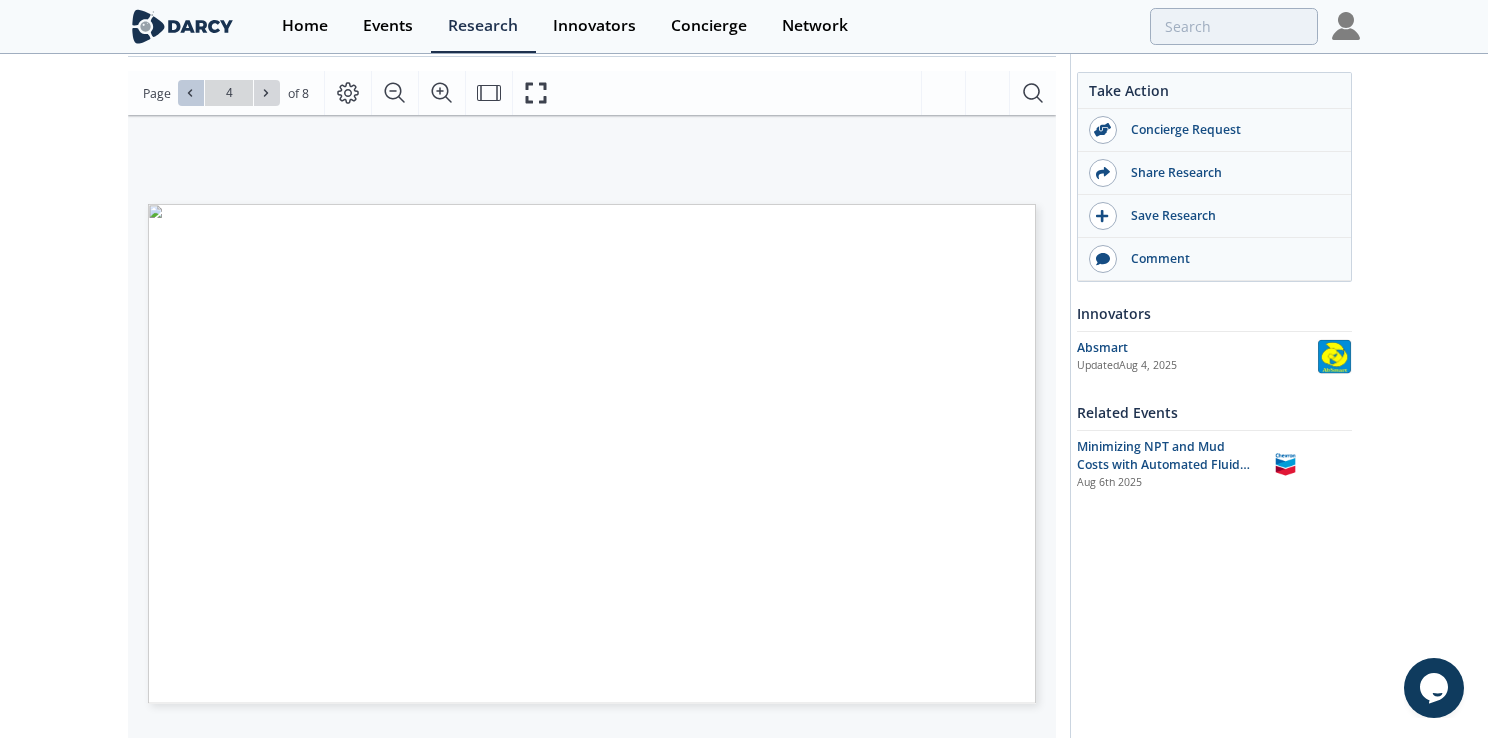click 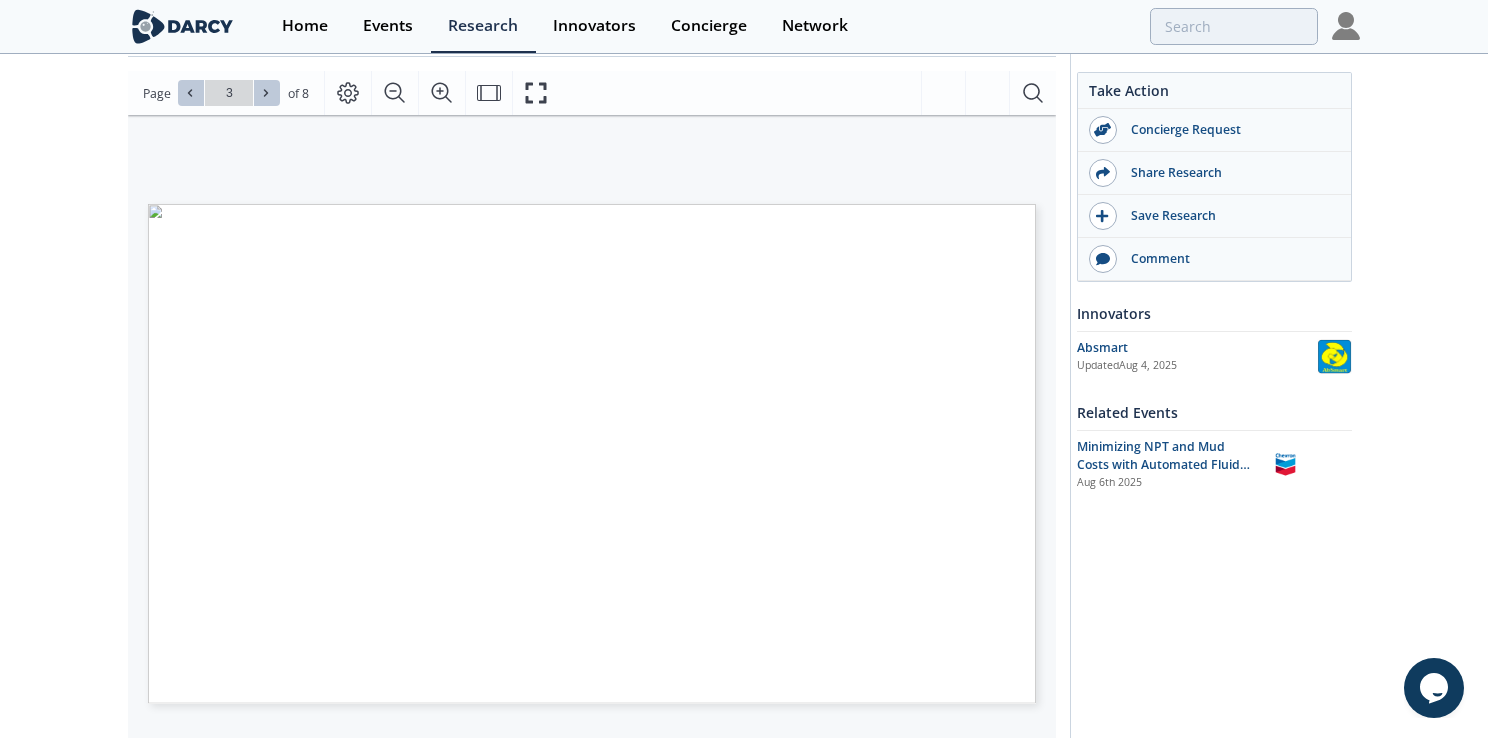 click at bounding box center [267, 93] 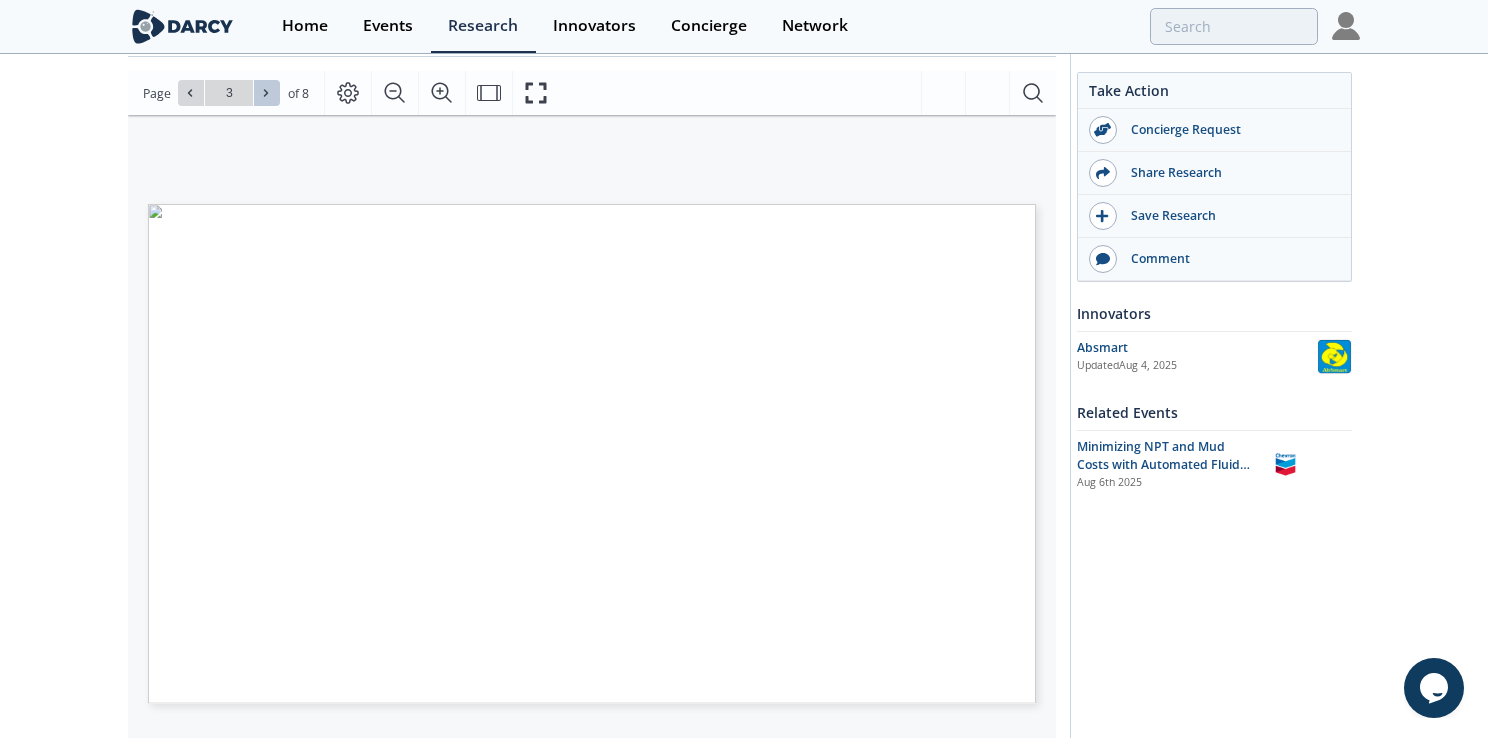 click 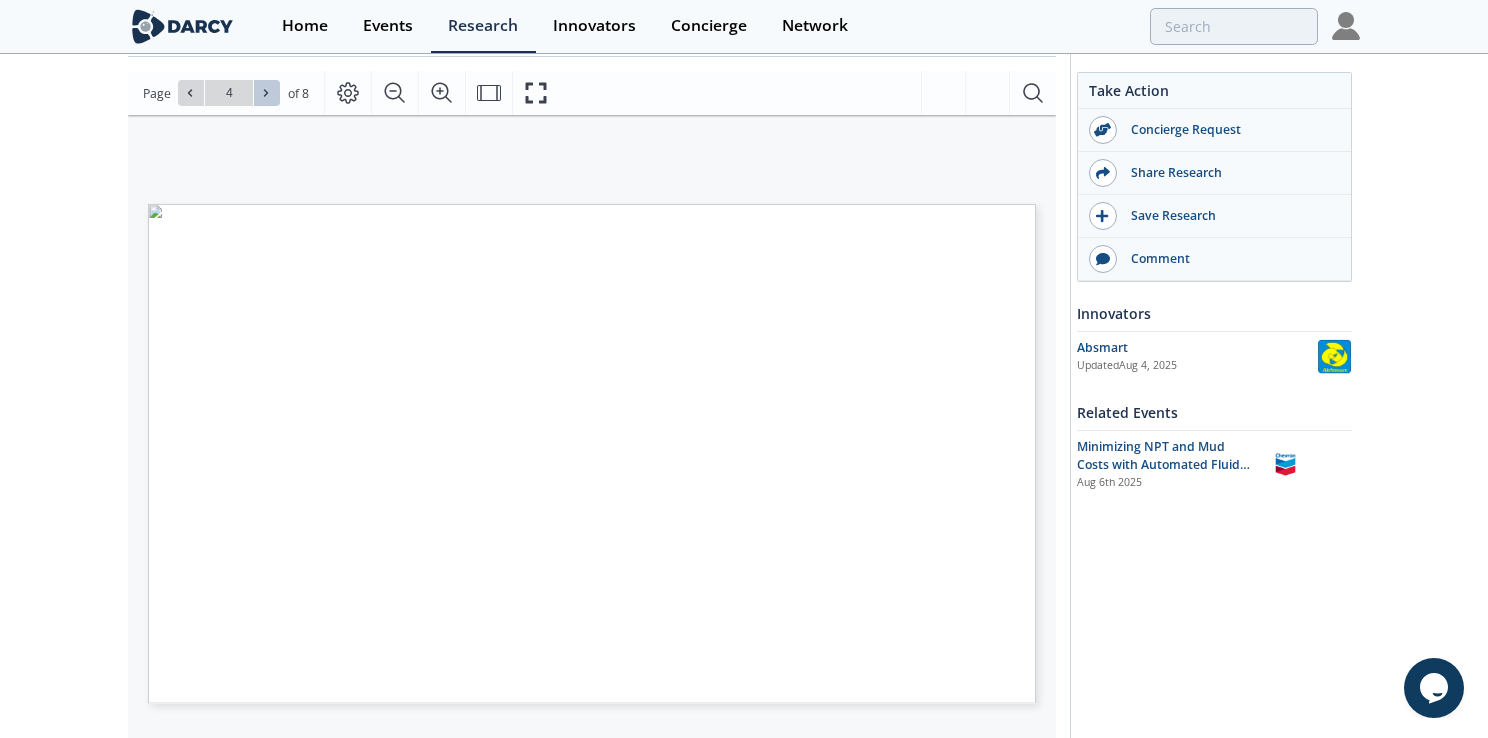 click 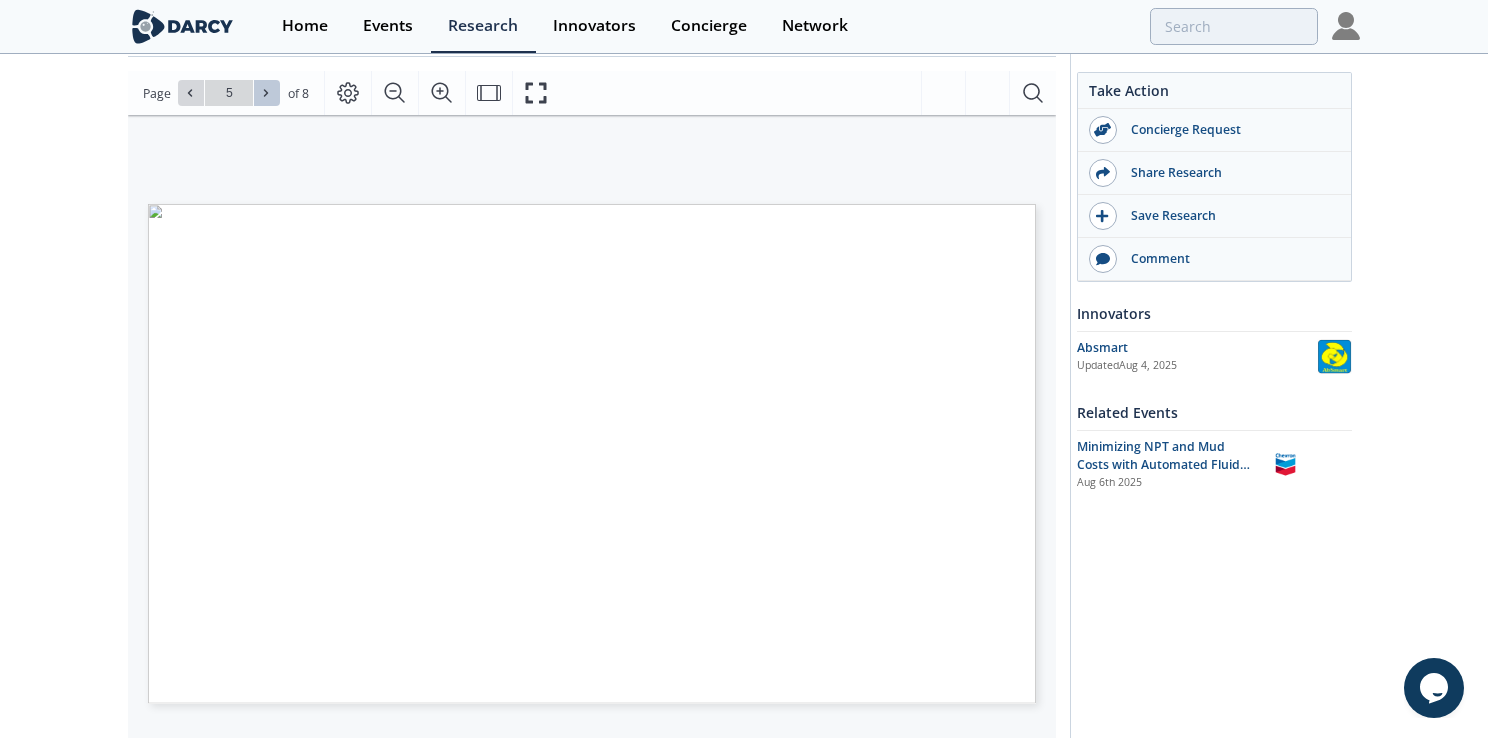click 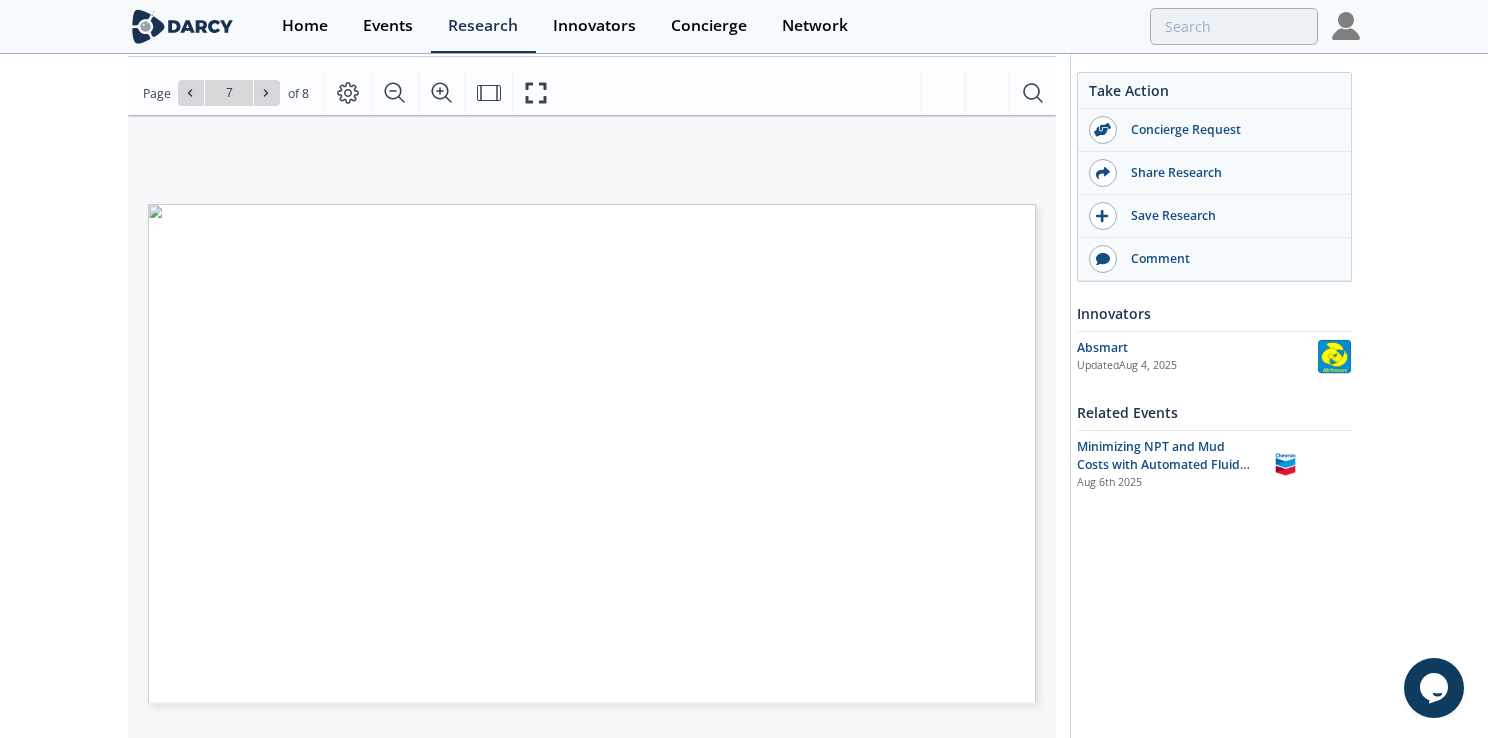 type on "8" 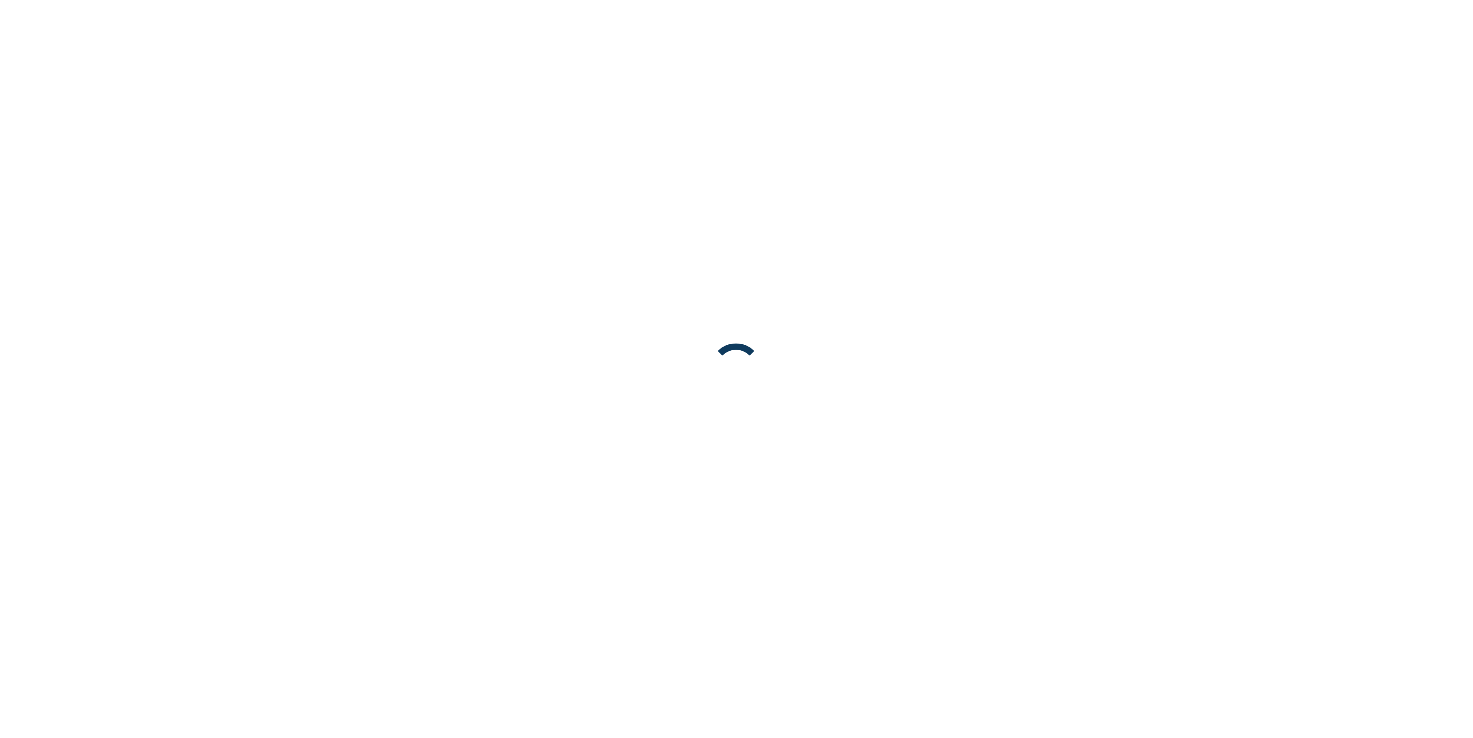 scroll, scrollTop: 0, scrollLeft: 0, axis: both 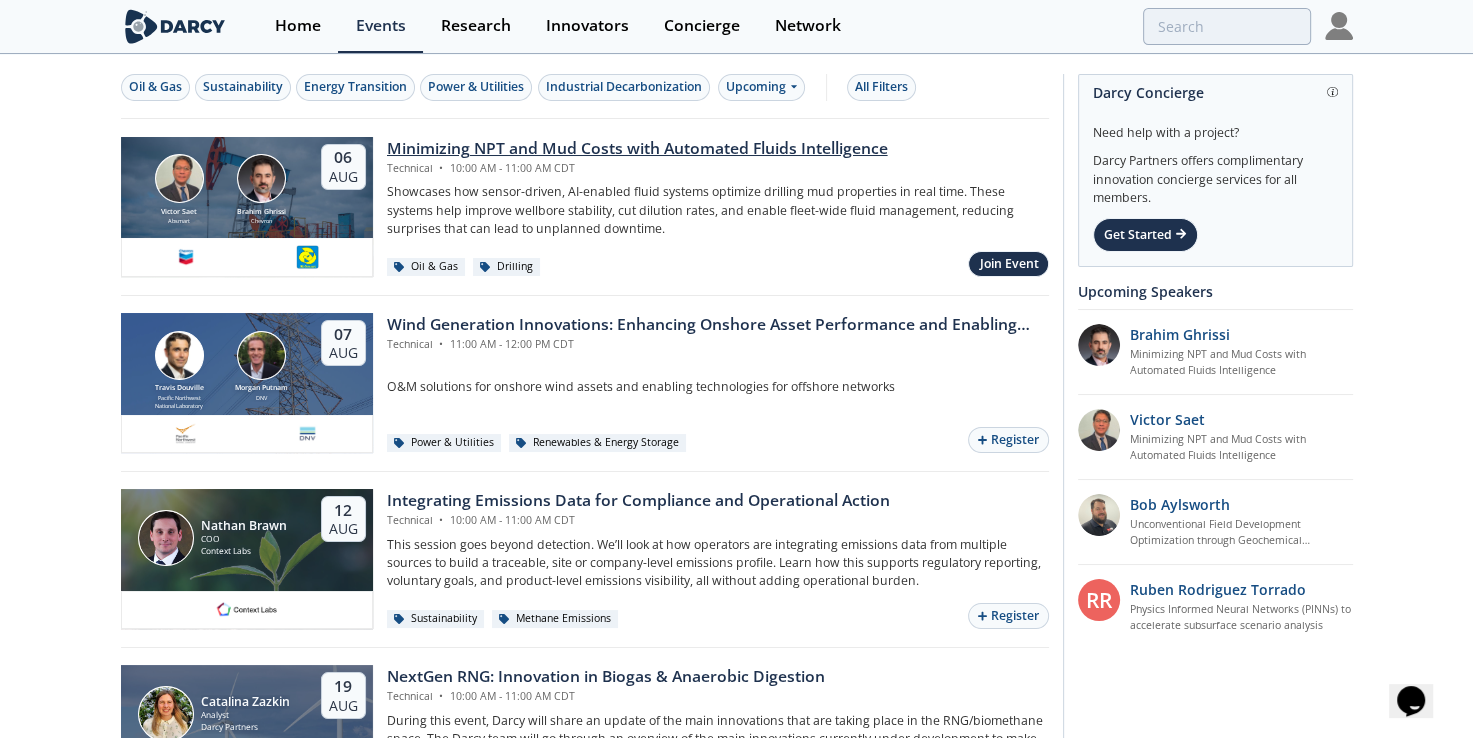 click on "Minimizing NPT and Mud Costs with Automated Fluids Intelligence" at bounding box center [637, 149] 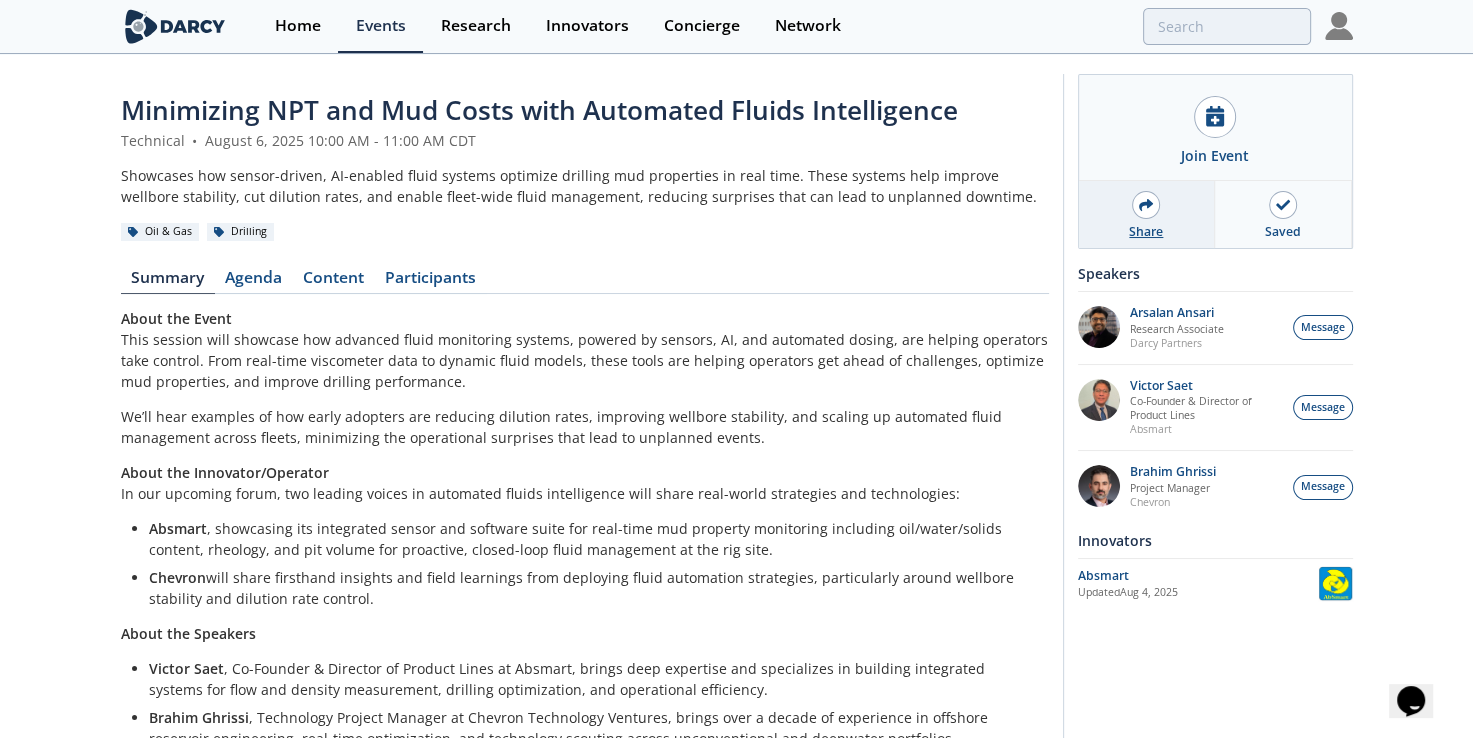 click 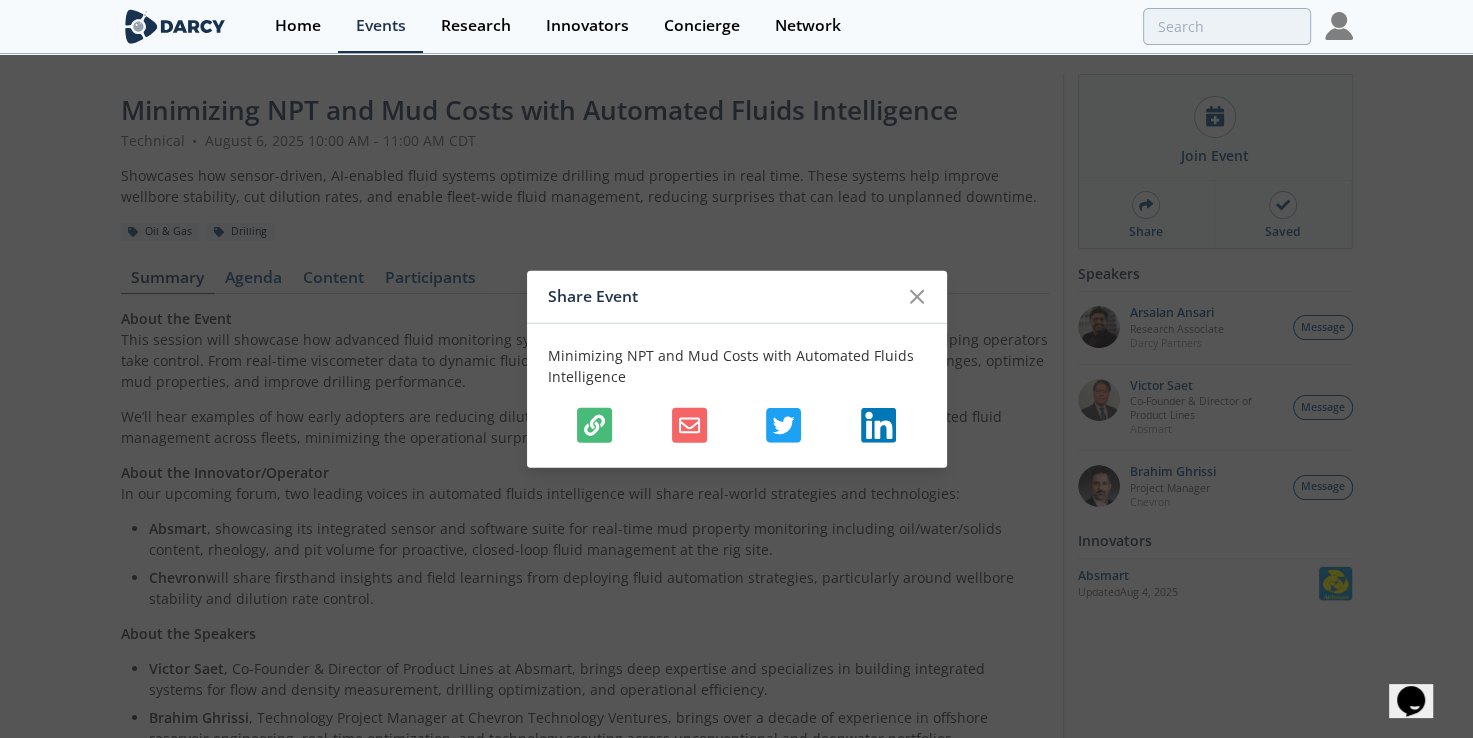 drag, startPoint x: 926, startPoint y: 292, endPoint x: 899, endPoint y: 266, distance: 37.48333 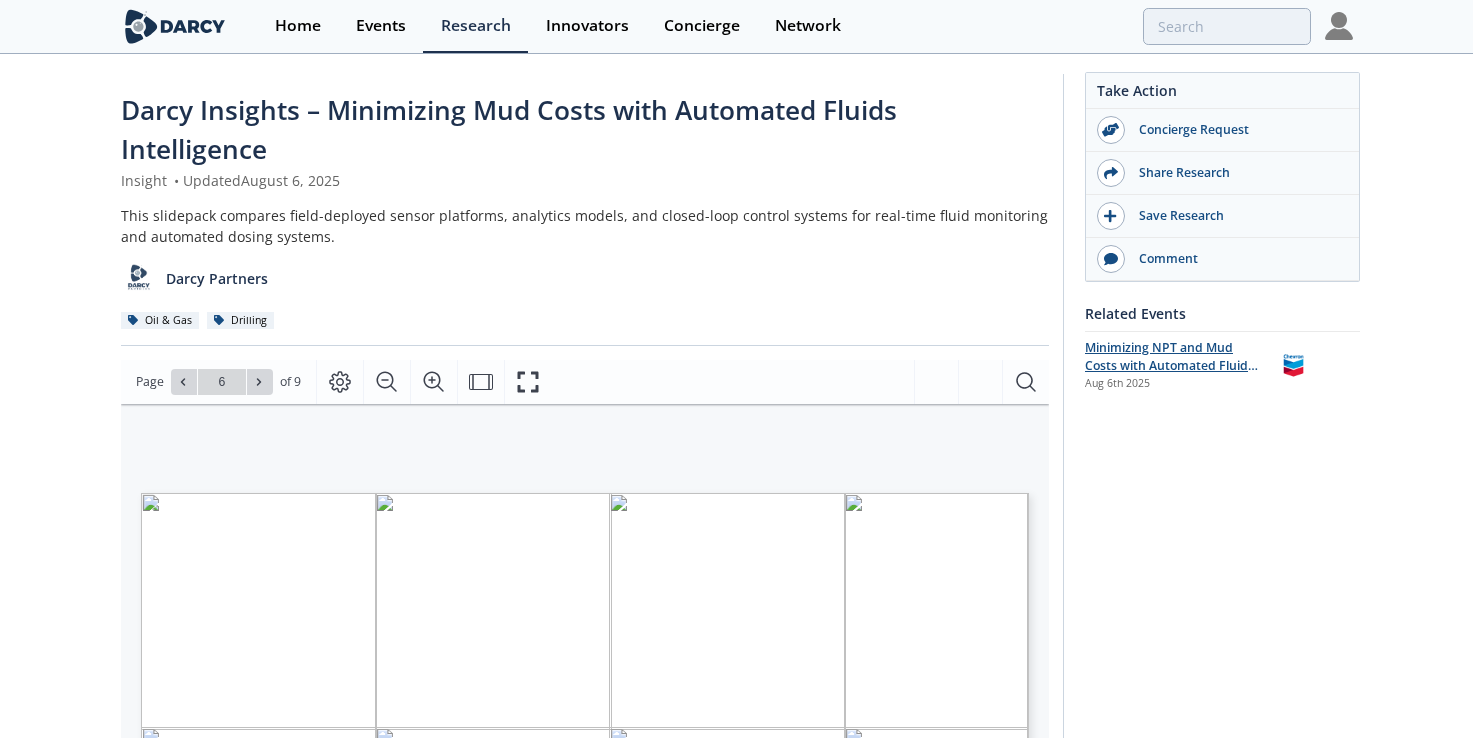 scroll, scrollTop: 200, scrollLeft: 0, axis: vertical 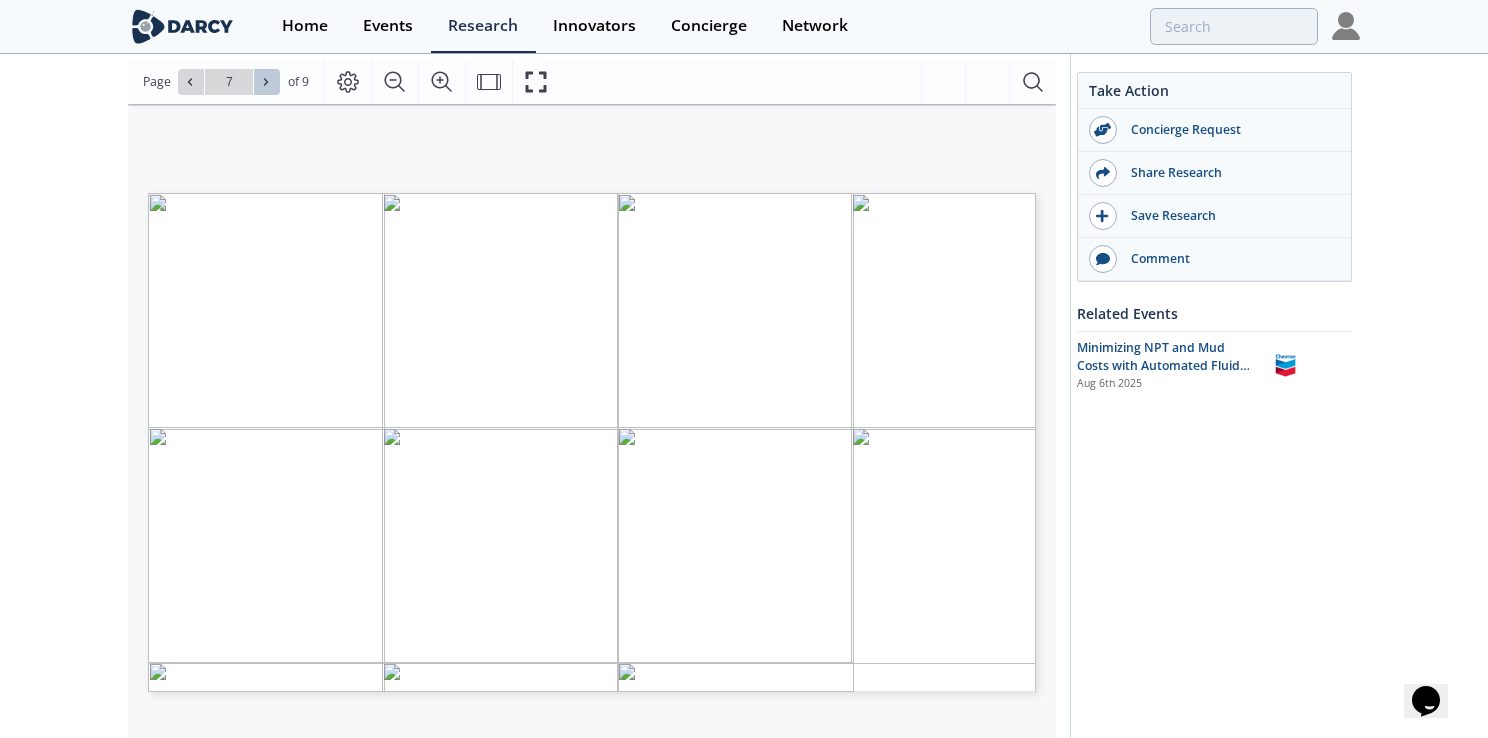 click 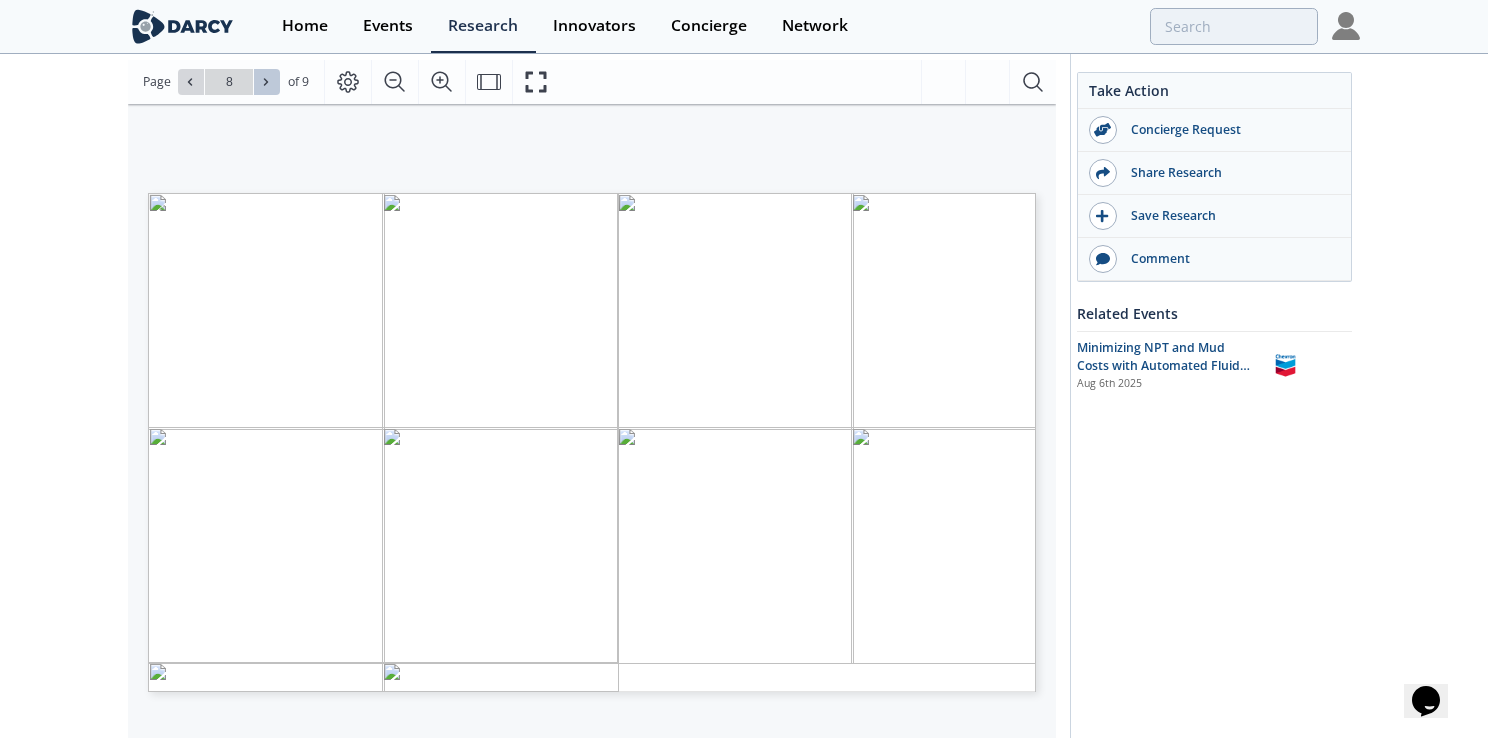 click 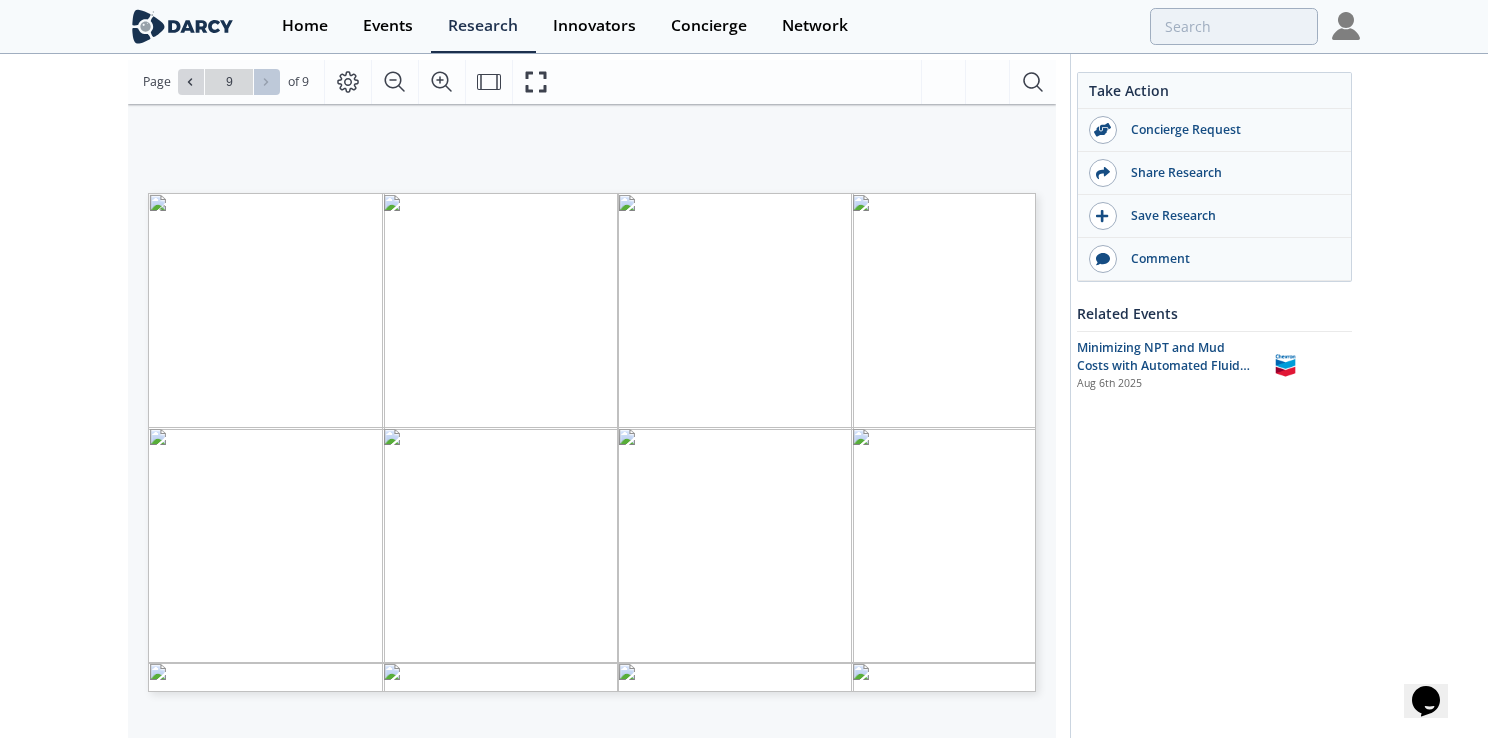 click on "Go to Page 6" at bounding box center [229, 82] 